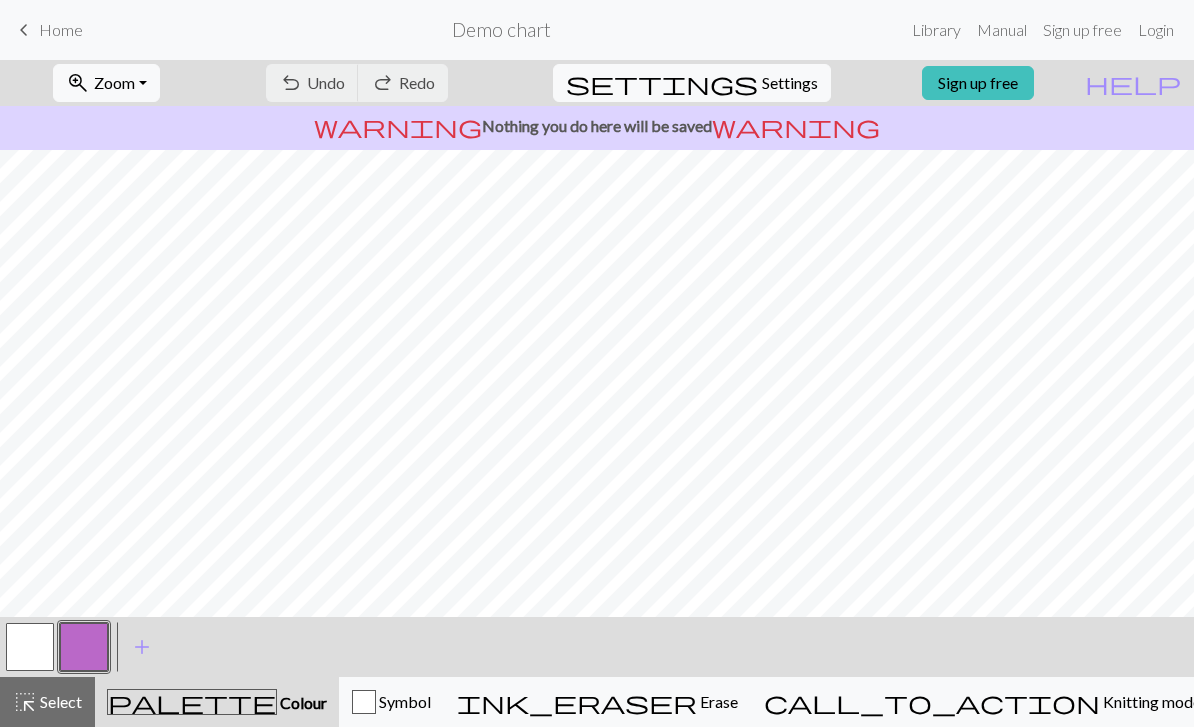 scroll, scrollTop: 0, scrollLeft: 0, axis: both 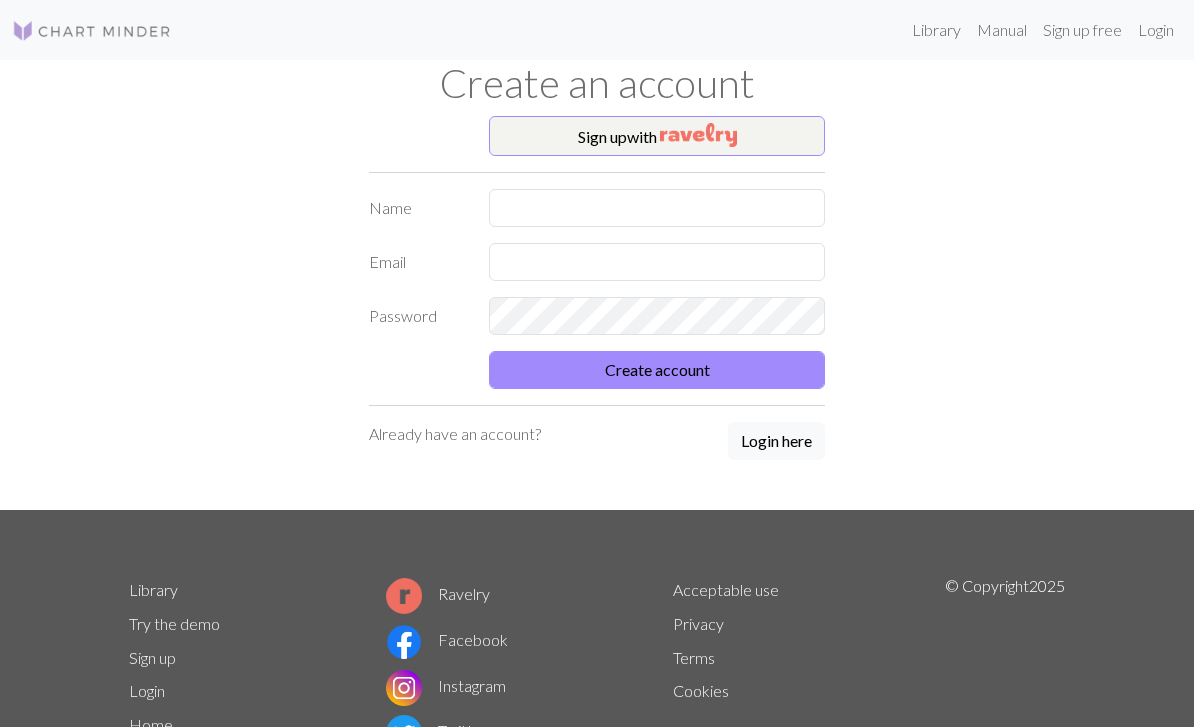 click on "Sign up  with" at bounding box center [657, 136] 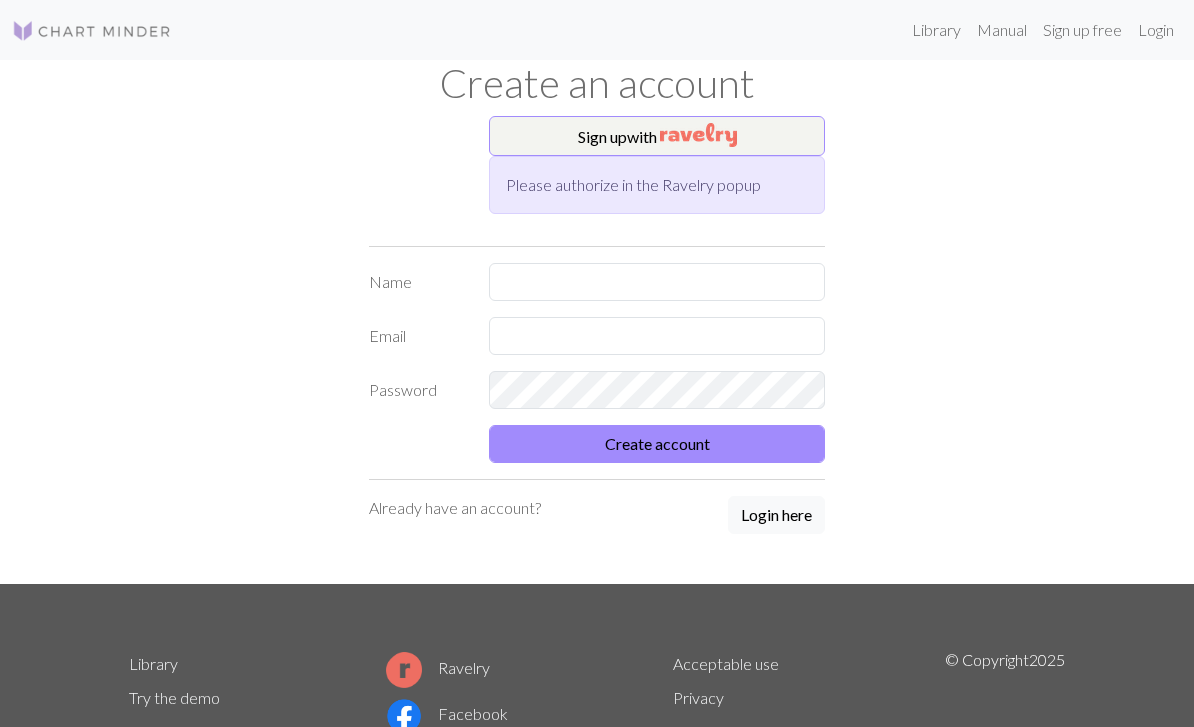 click at bounding box center [698, 135] 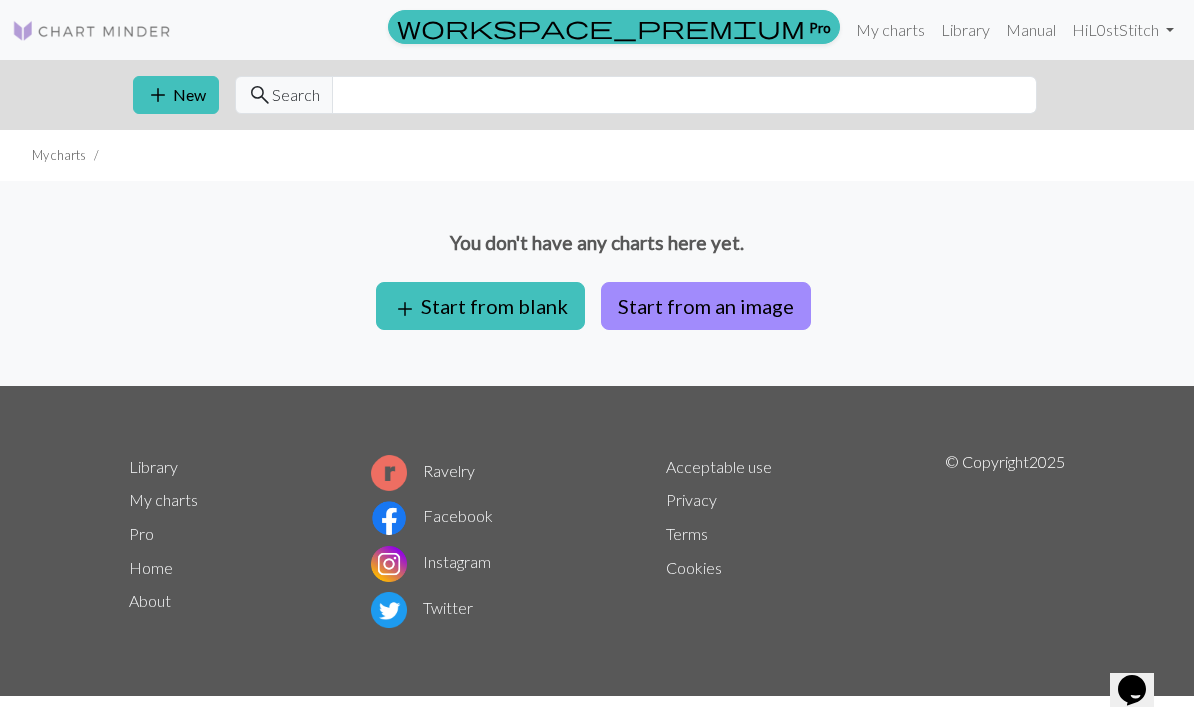 click on "Start from an image" at bounding box center (706, 306) 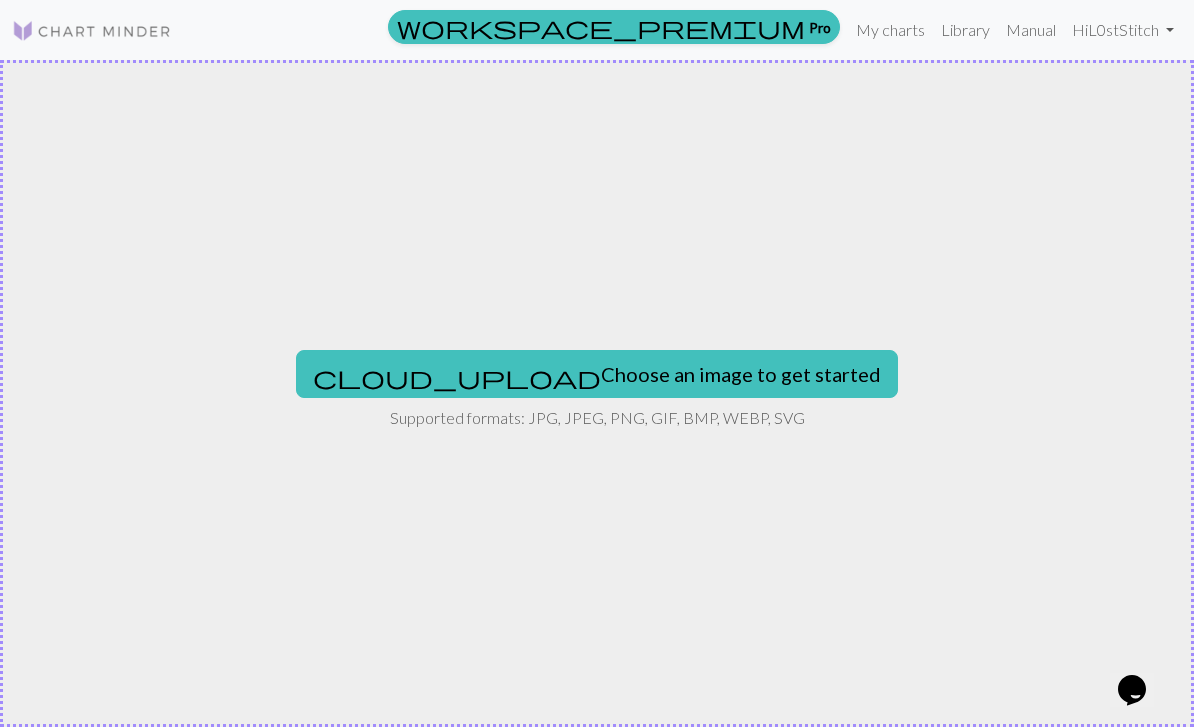 click on "cloud_upload  Choose an image to get started" at bounding box center (597, 374) 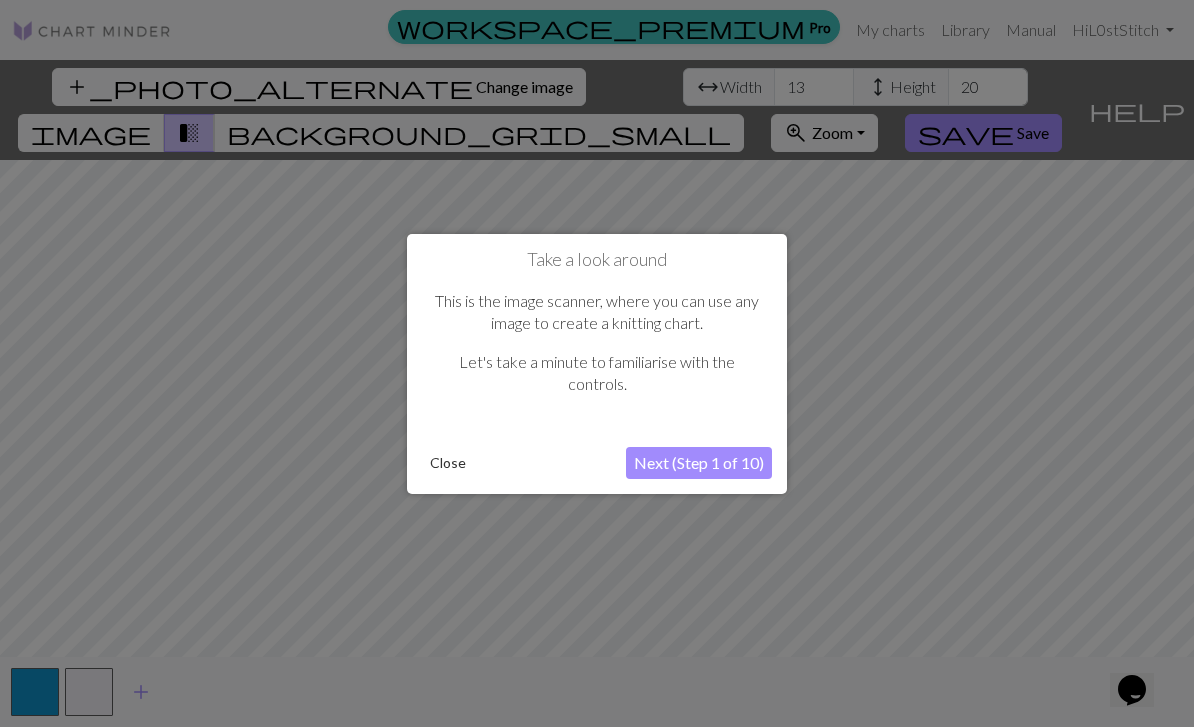 click on "Next (Step 1 of 10)" at bounding box center [699, 463] 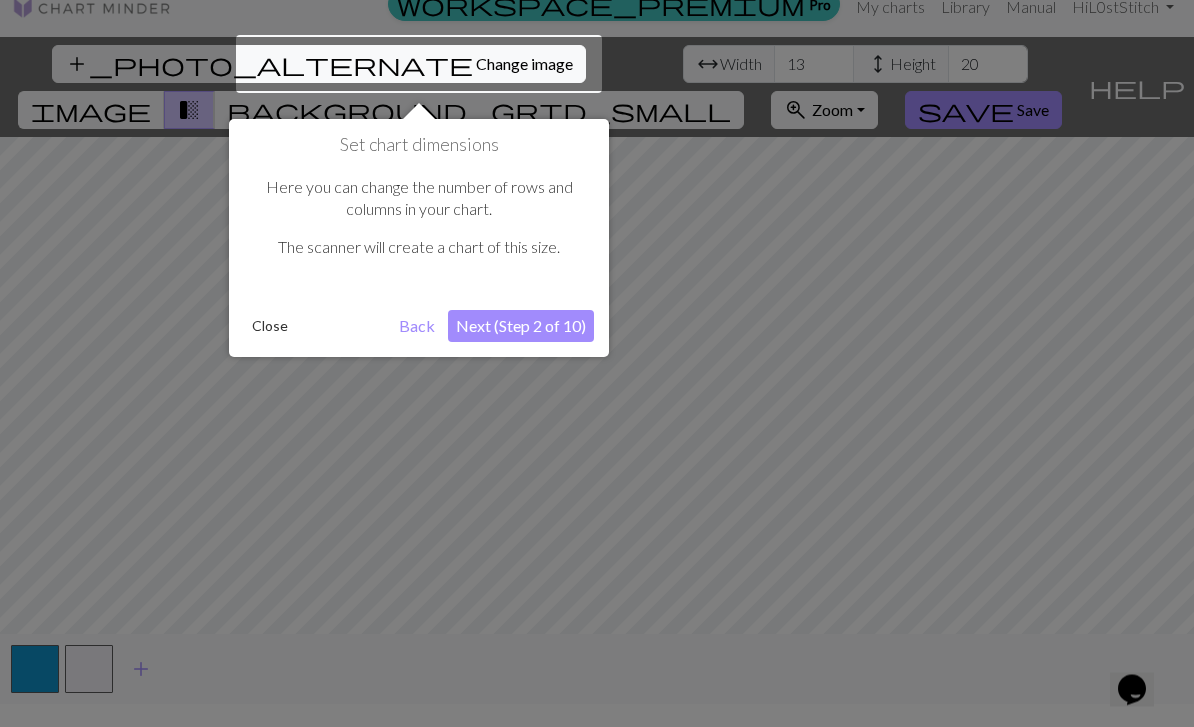 scroll, scrollTop: 38, scrollLeft: 0, axis: vertical 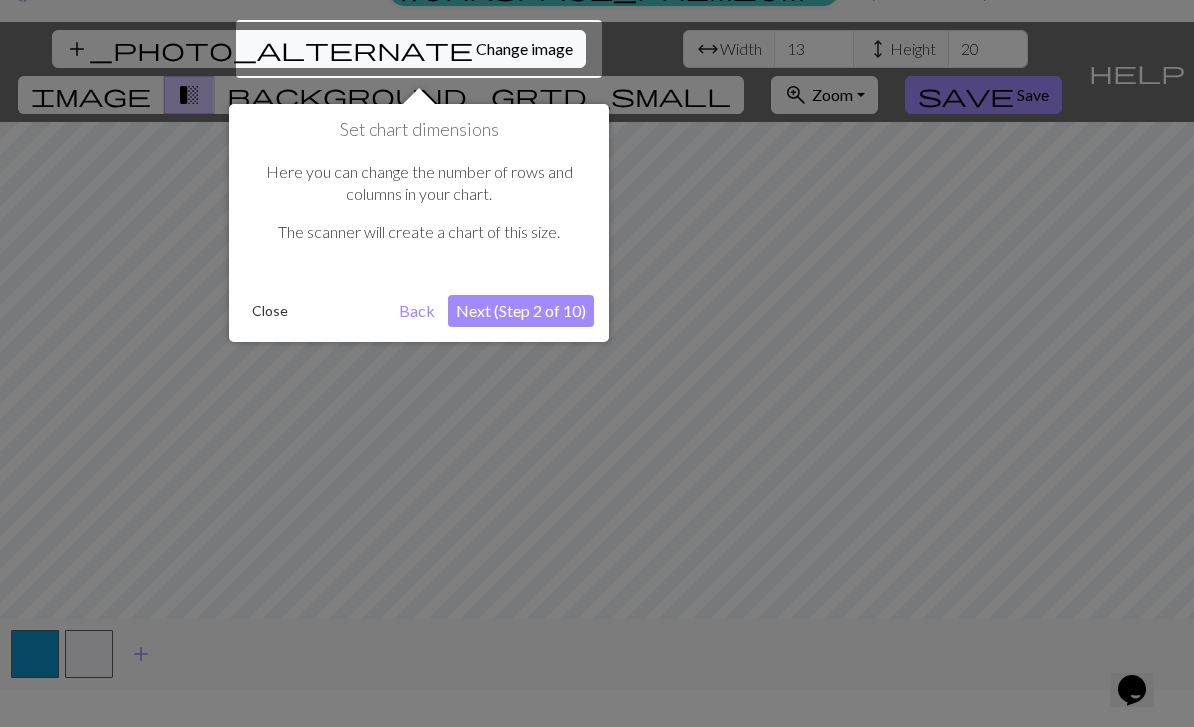 click on "Next (Step 2 of 10)" at bounding box center [521, 311] 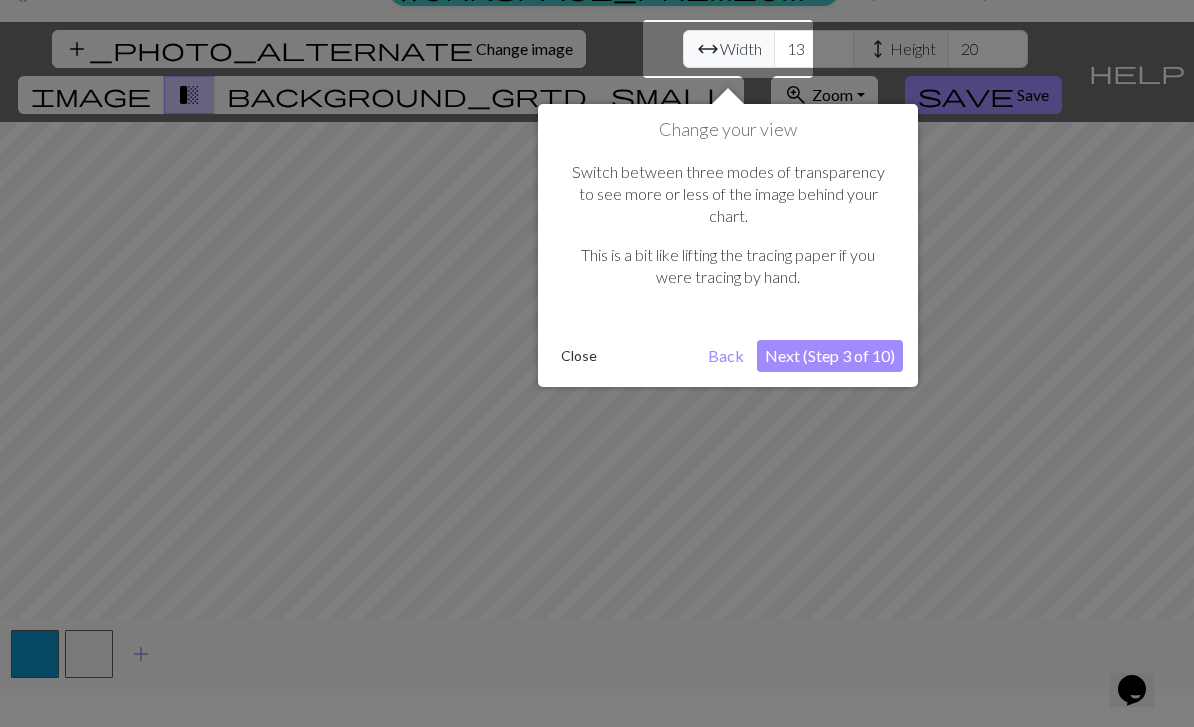 click on "Next (Step 3 of 10)" at bounding box center [830, 356] 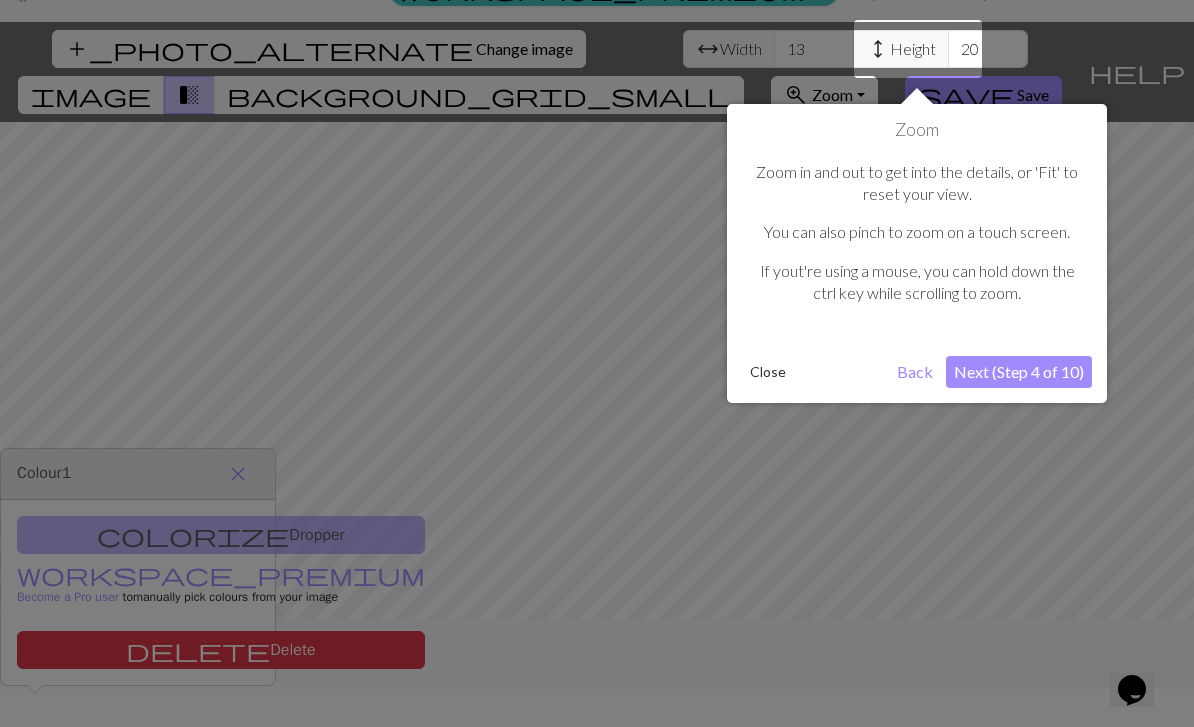 click on "Next (Step 4 of 10)" at bounding box center [1019, 372] 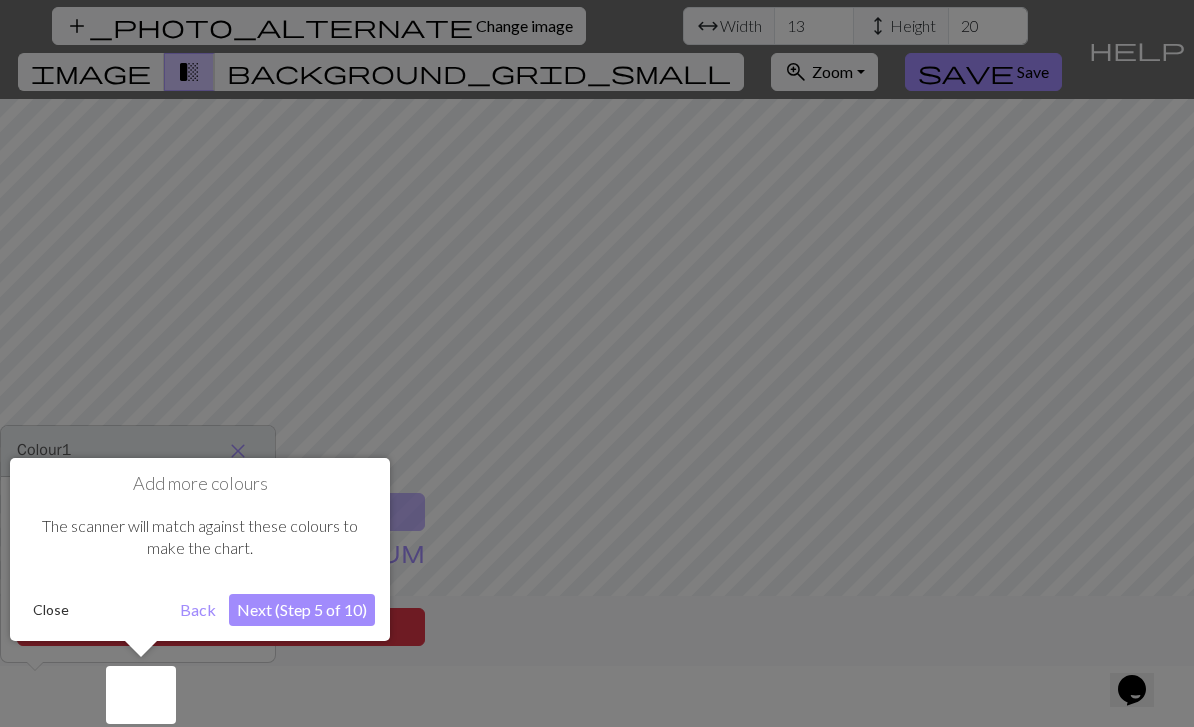 scroll, scrollTop: 64, scrollLeft: 0, axis: vertical 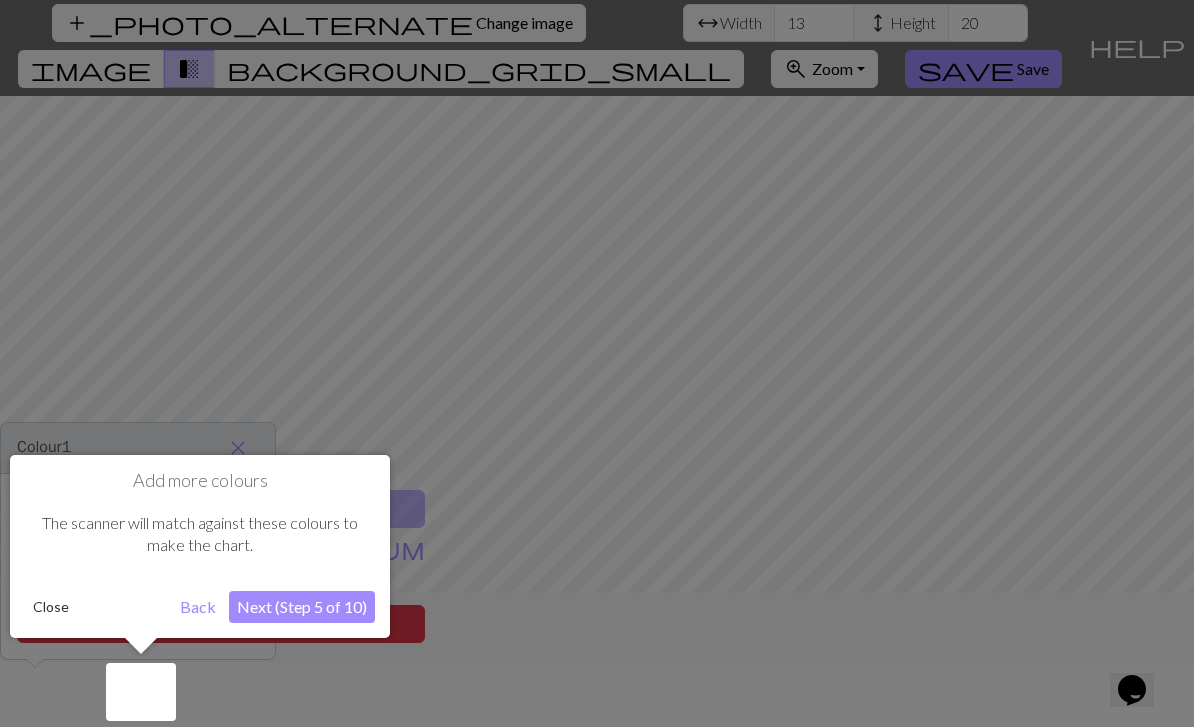 click on "Next (Step 5 of 10)" at bounding box center [302, 607] 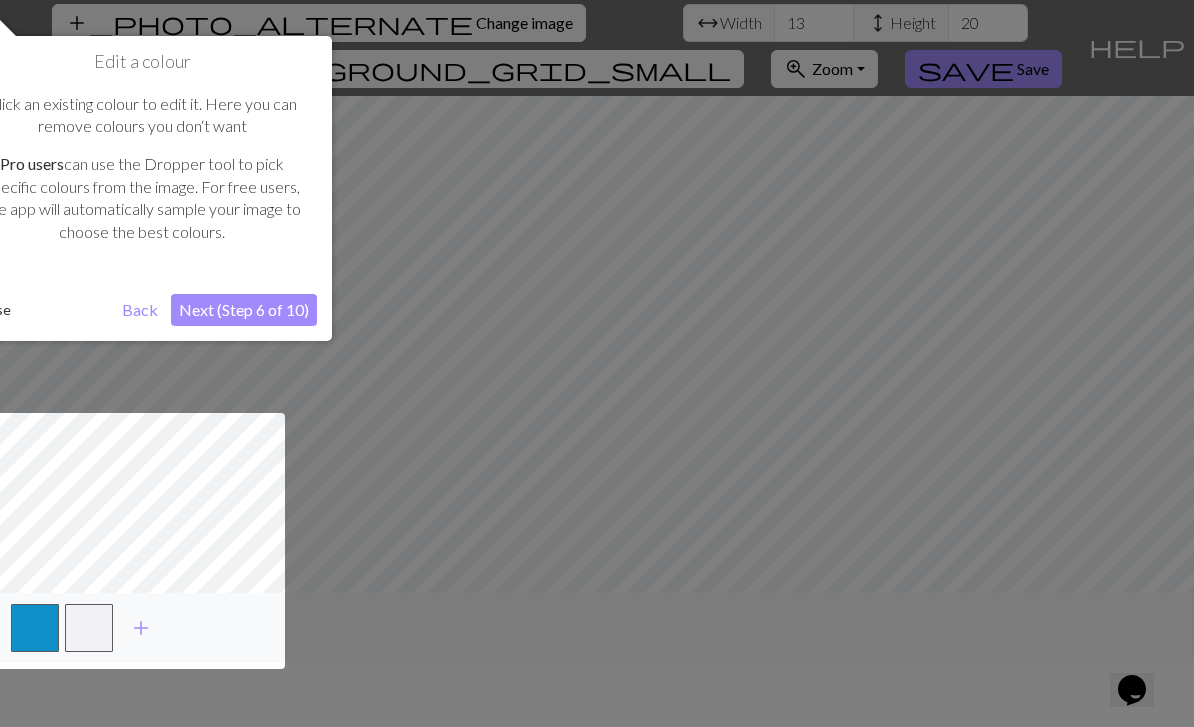 click on "Next (Step 6 of 10)" at bounding box center [244, 310] 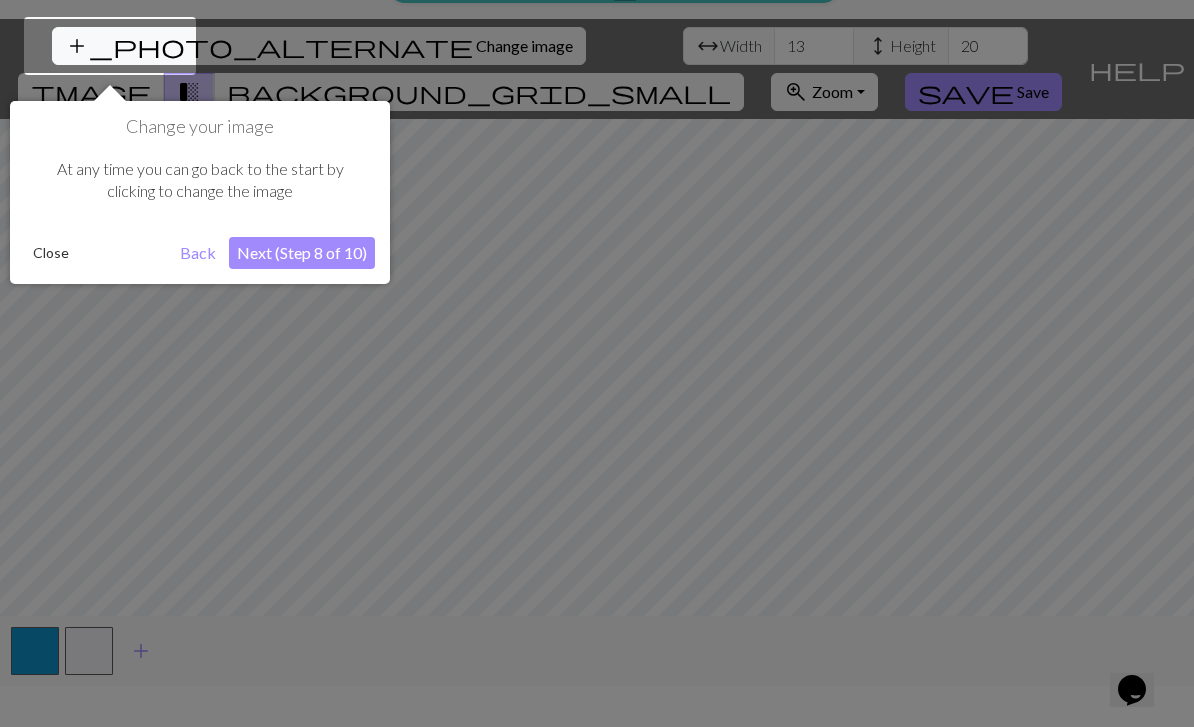 scroll, scrollTop: 38, scrollLeft: 0, axis: vertical 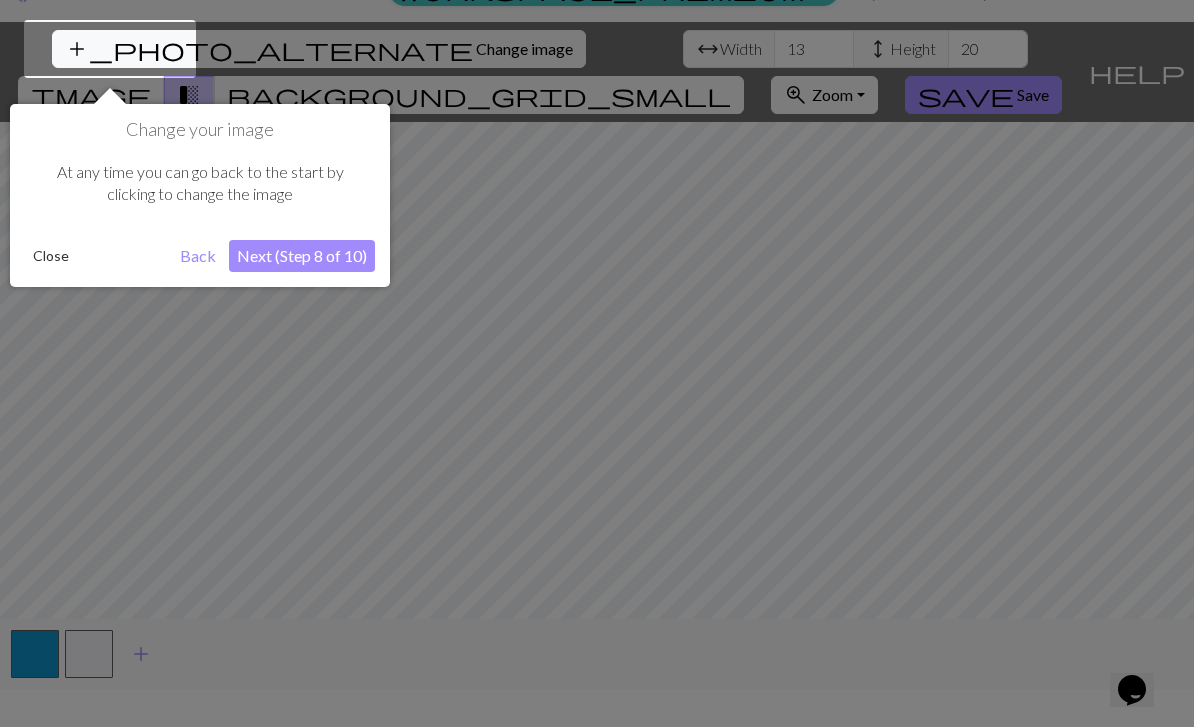 click on "Next (Step 8 of 10)" at bounding box center (302, 256) 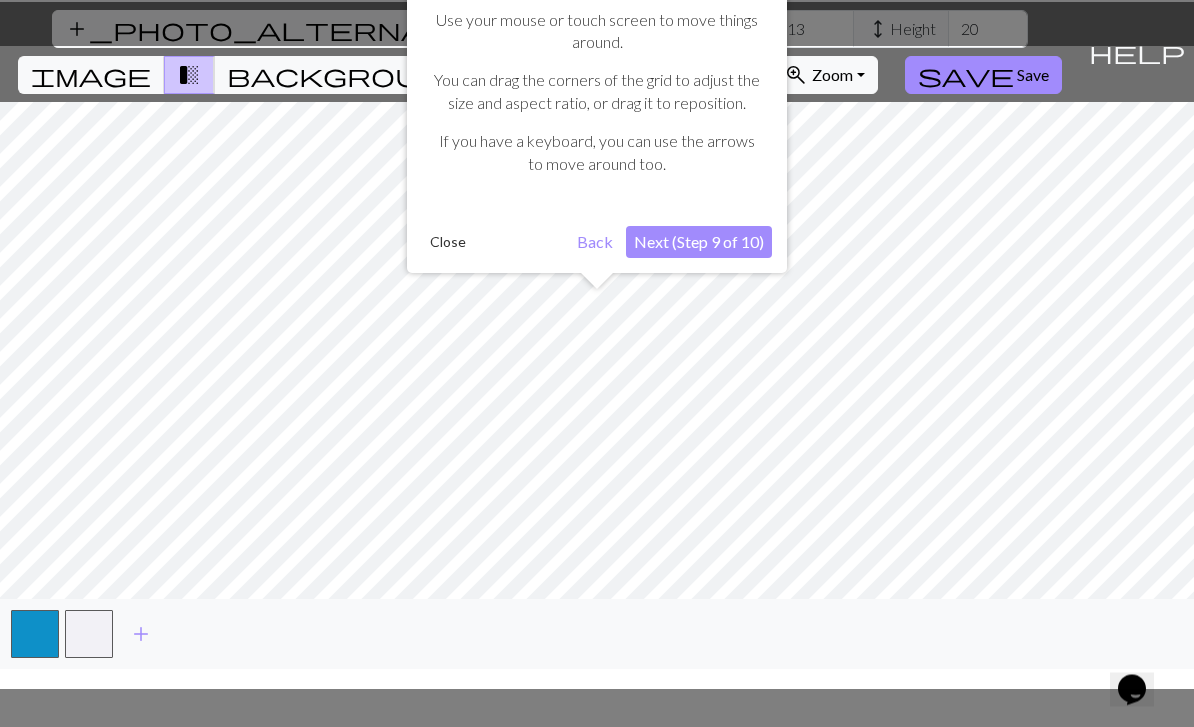 scroll, scrollTop: 64, scrollLeft: 0, axis: vertical 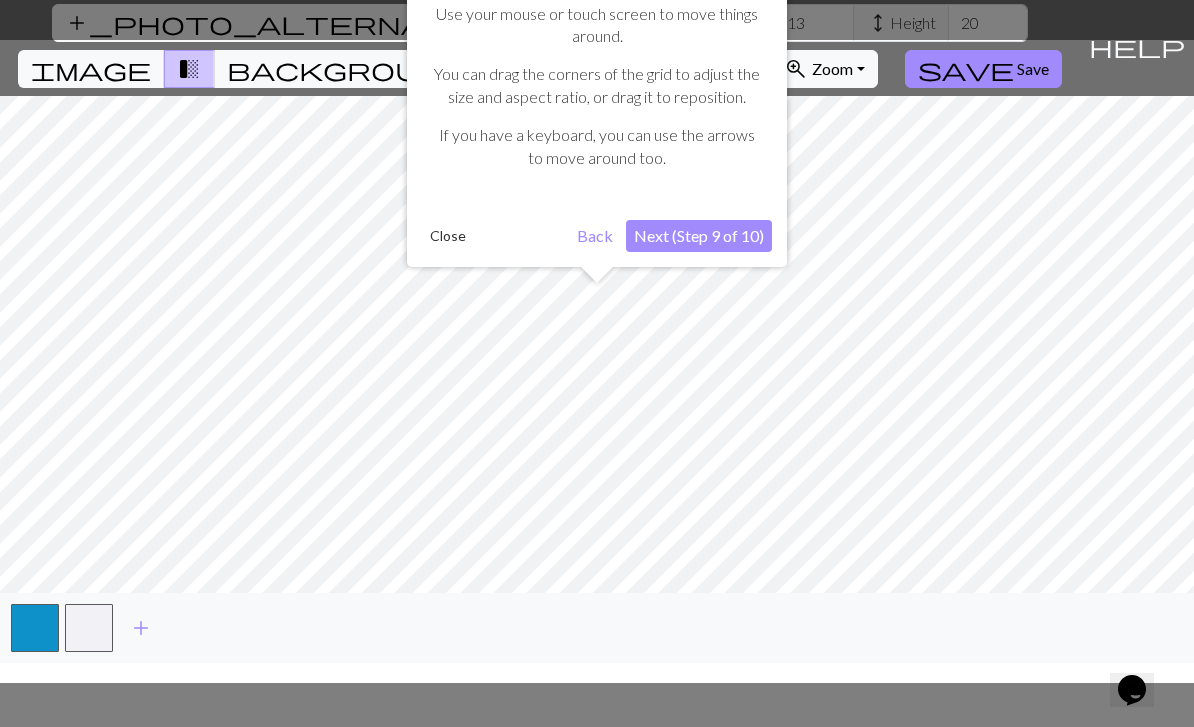 click on "Next (Step 9 of 10)" at bounding box center [699, 236] 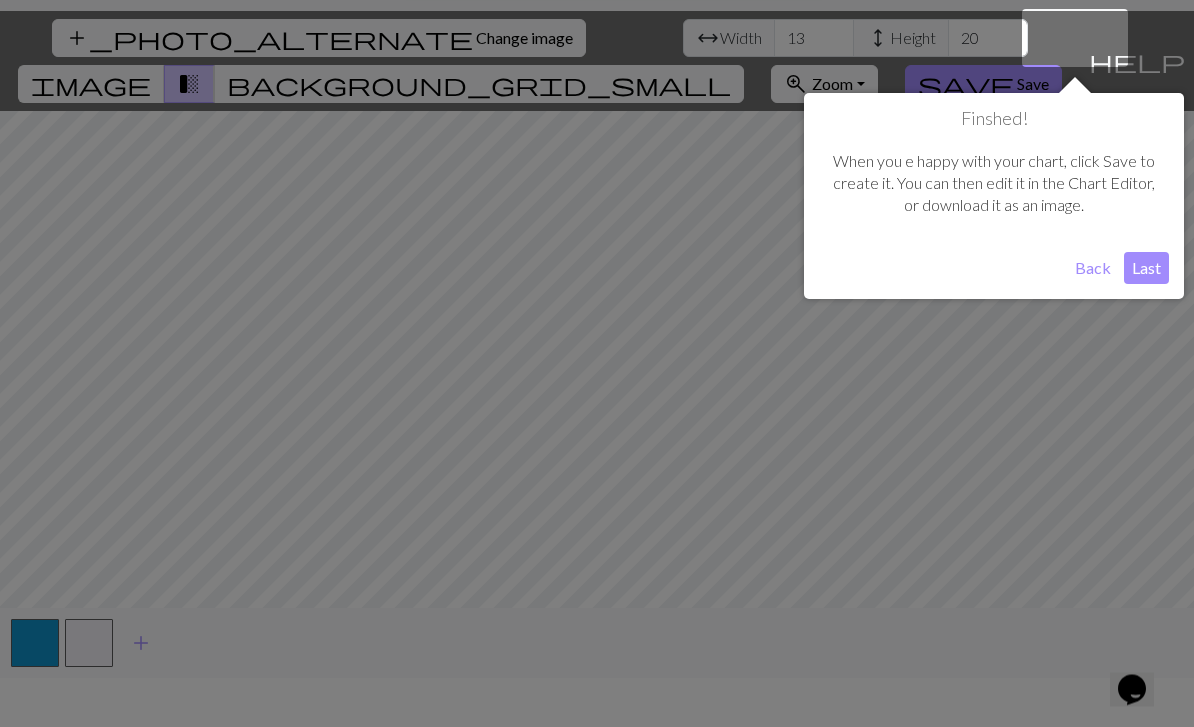 scroll, scrollTop: 38, scrollLeft: 0, axis: vertical 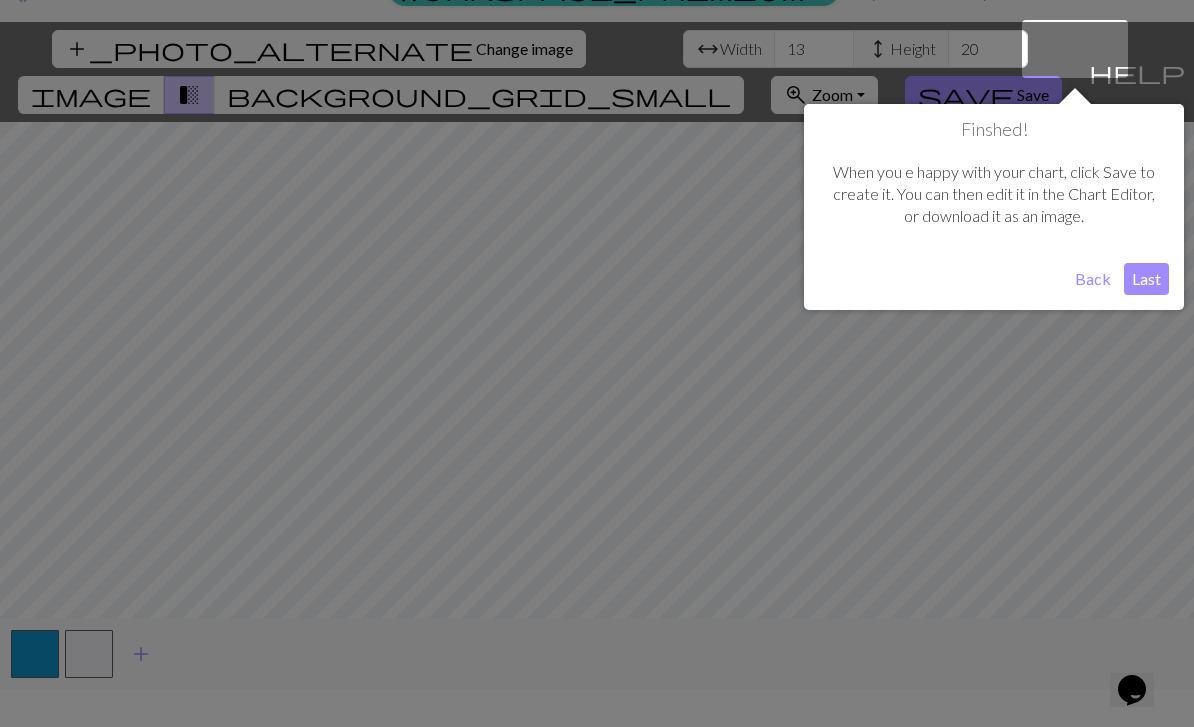 click on "Last" at bounding box center (1146, 279) 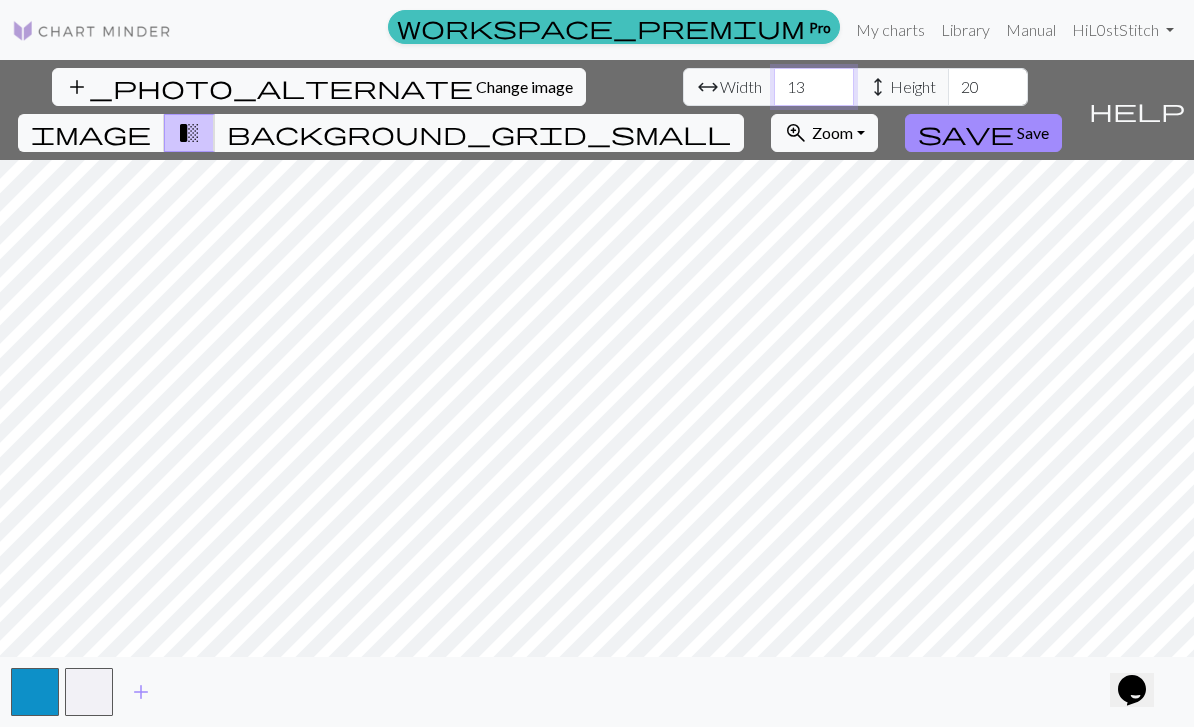 click on "13" at bounding box center [814, 87] 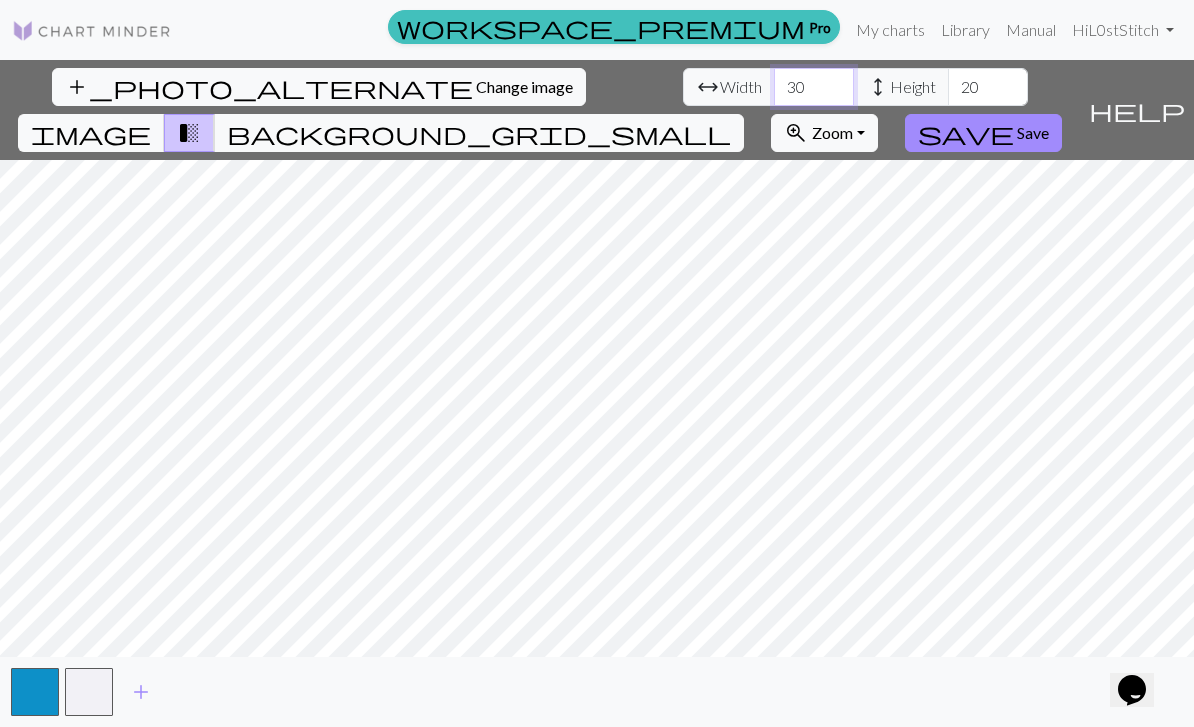 type on "30" 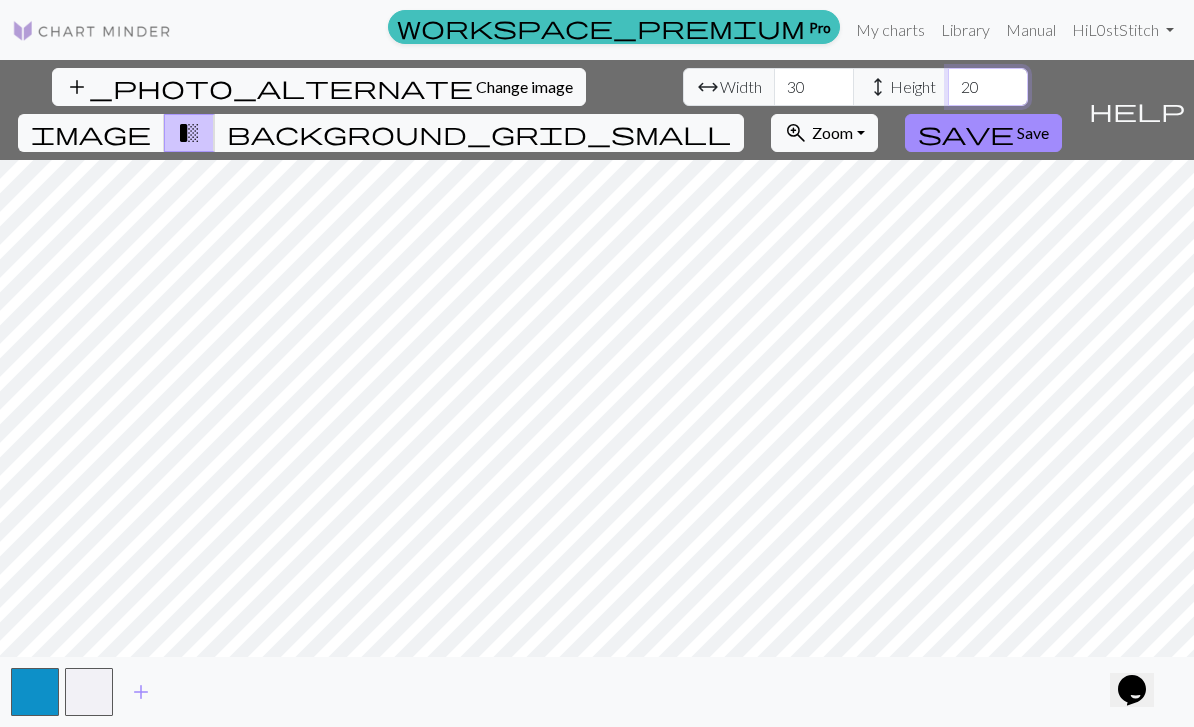click on "20" at bounding box center [988, 87] 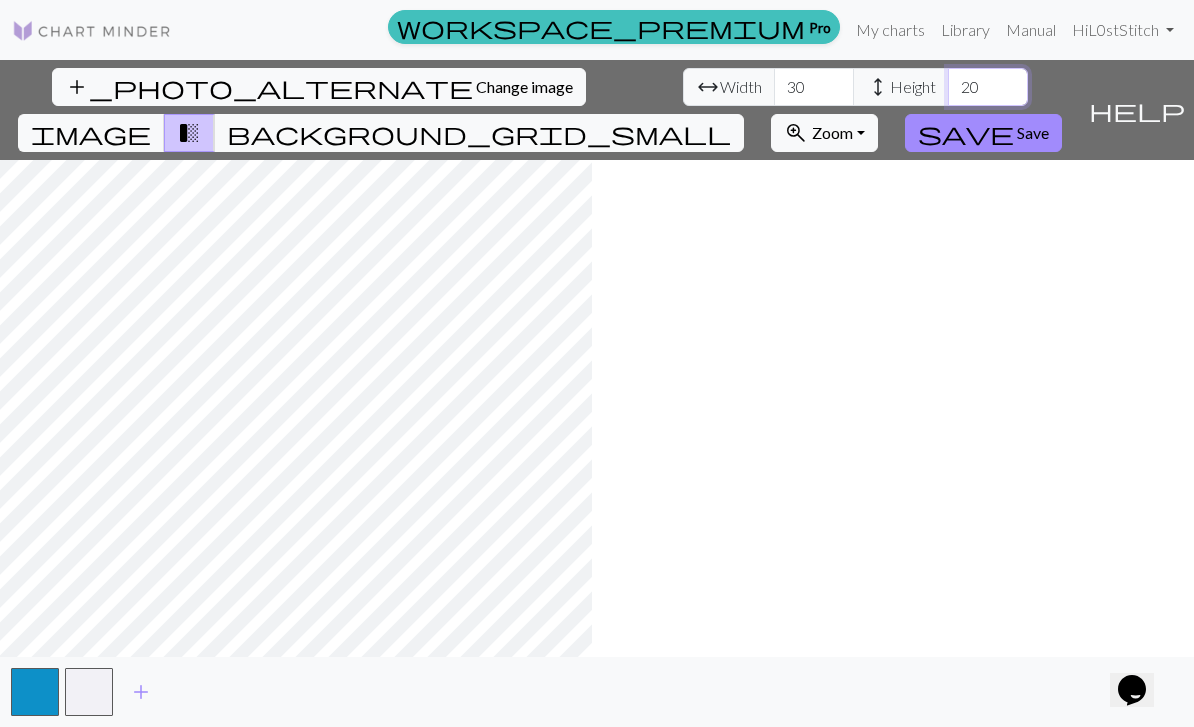 type on "2" 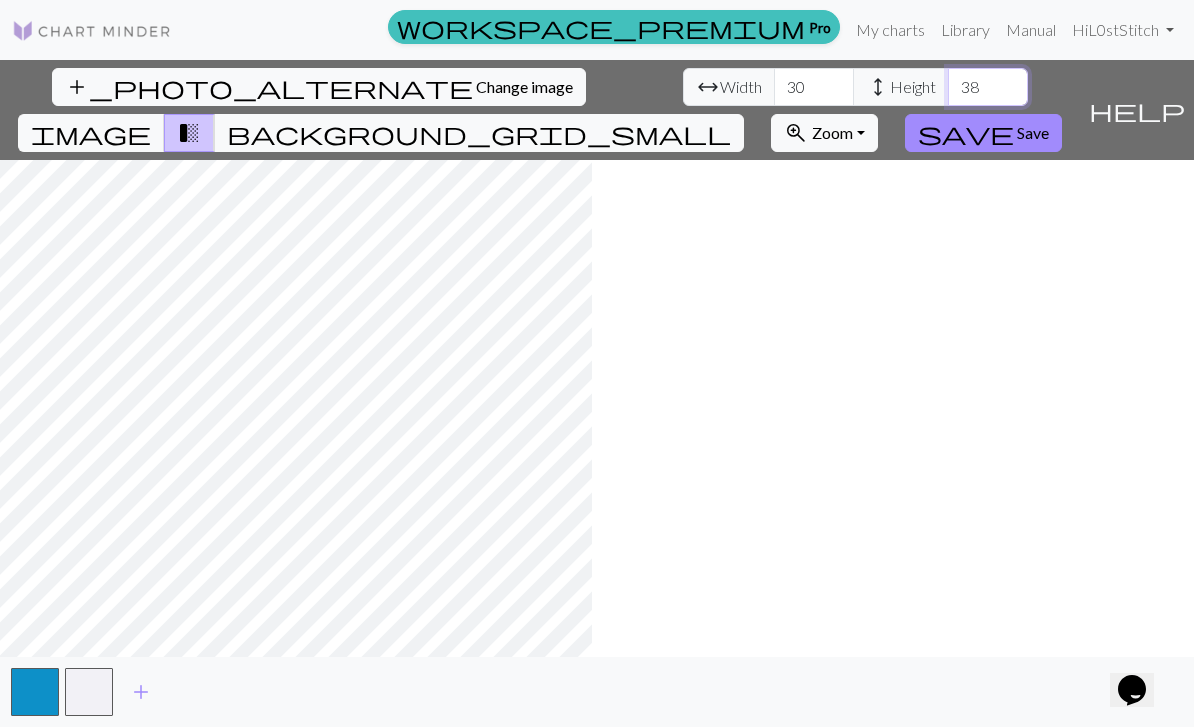 type on "38" 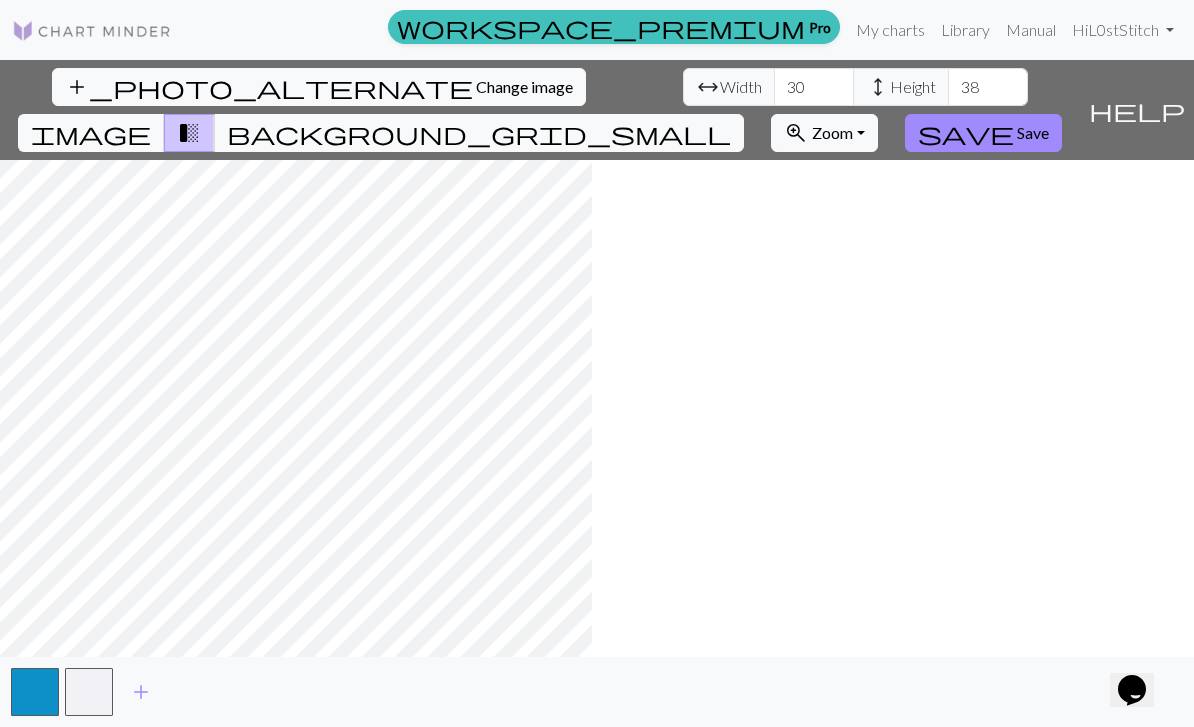 click on "Save" at bounding box center (1033, 132) 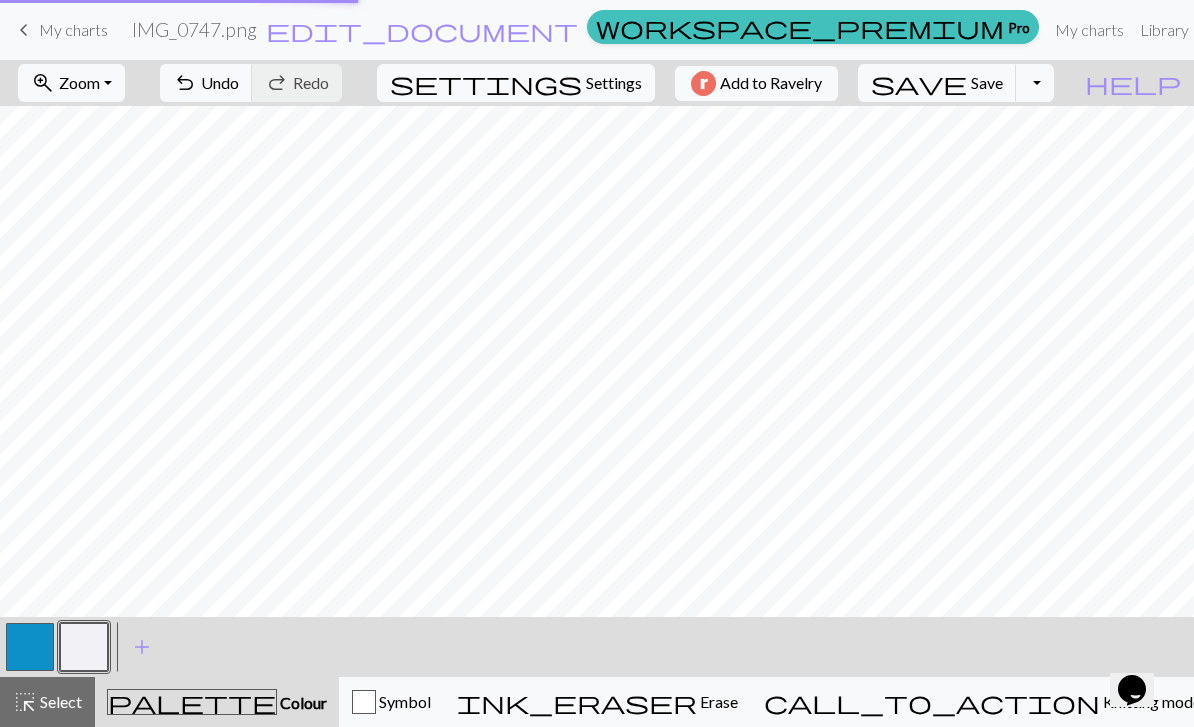 scroll, scrollTop: 0, scrollLeft: 0, axis: both 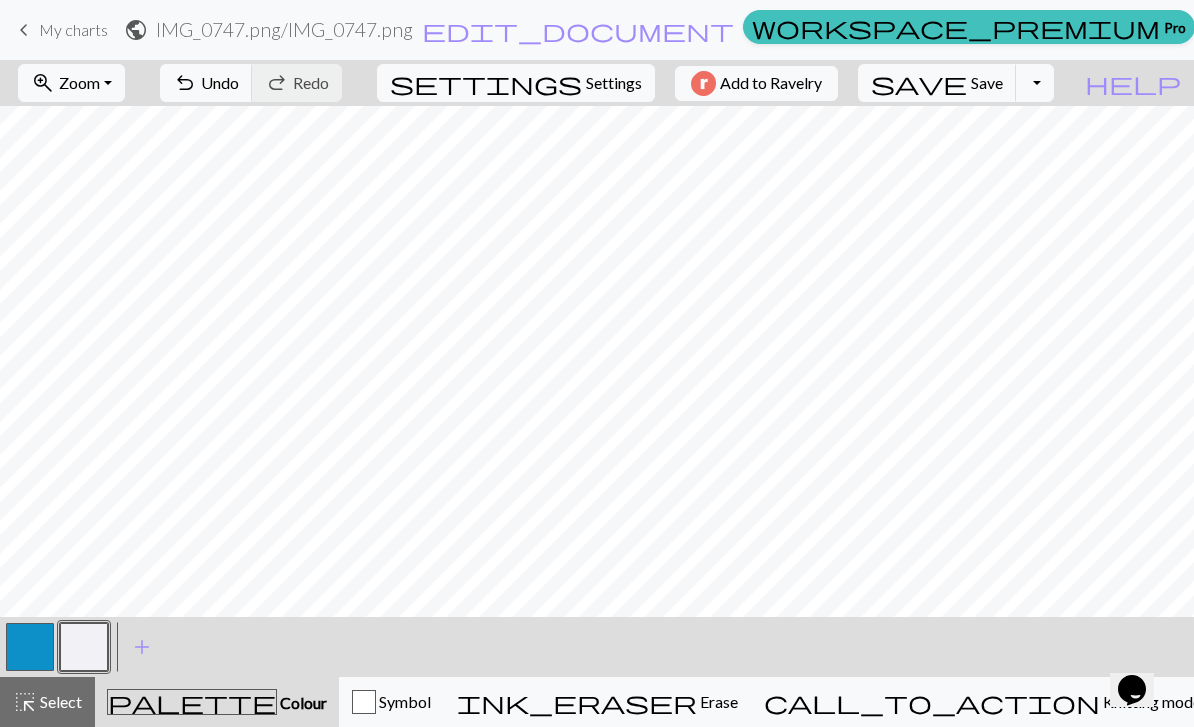 click on "IMG_0747.png  /  IMG_0747.png" at bounding box center [284, 29] 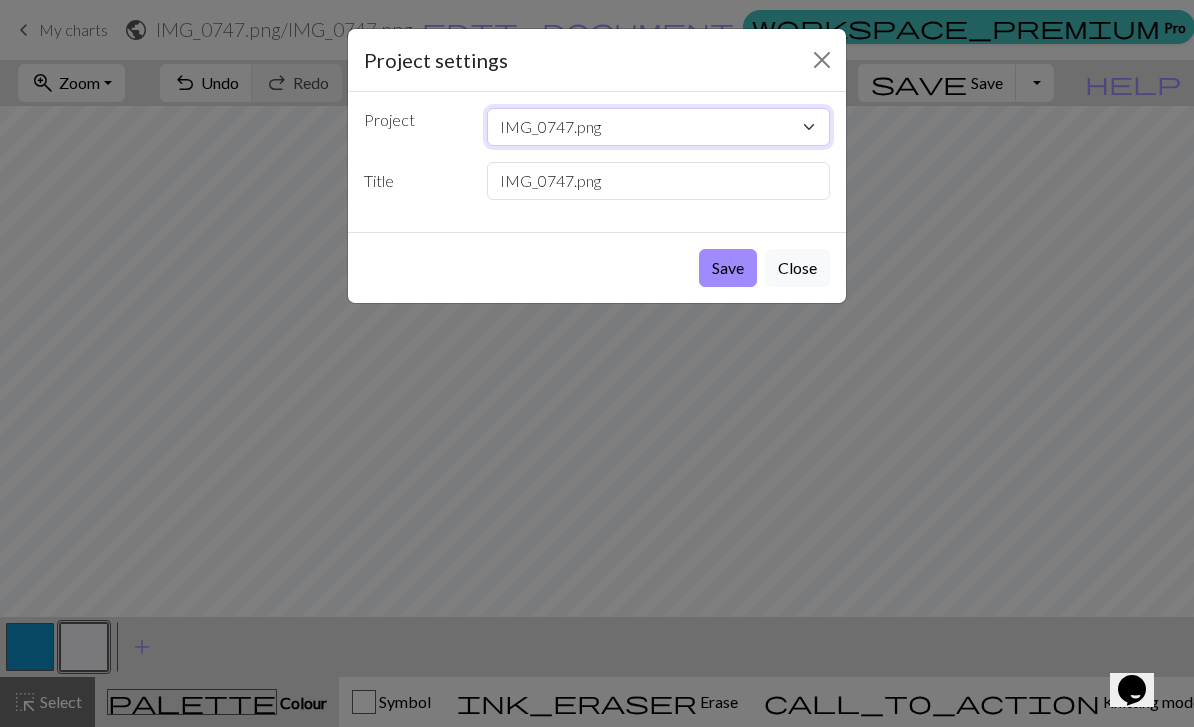 click on "IMG_0747.png" at bounding box center [659, 127] 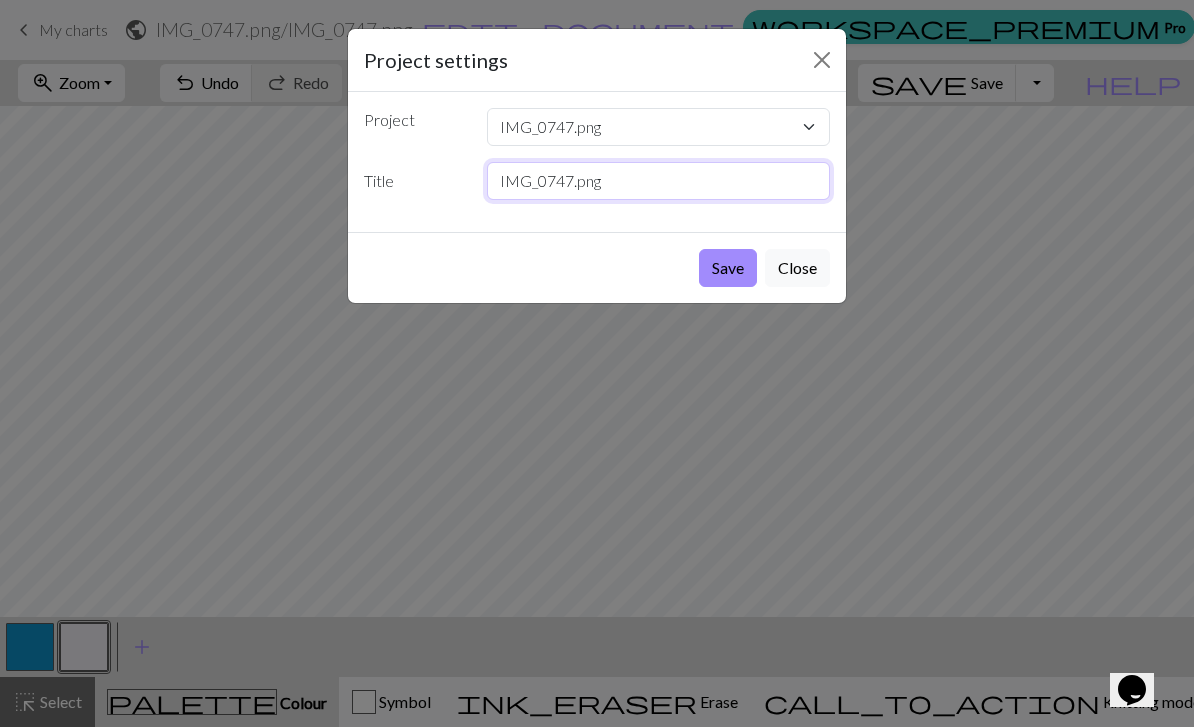 click on "IMG_0747.png" at bounding box center (659, 181) 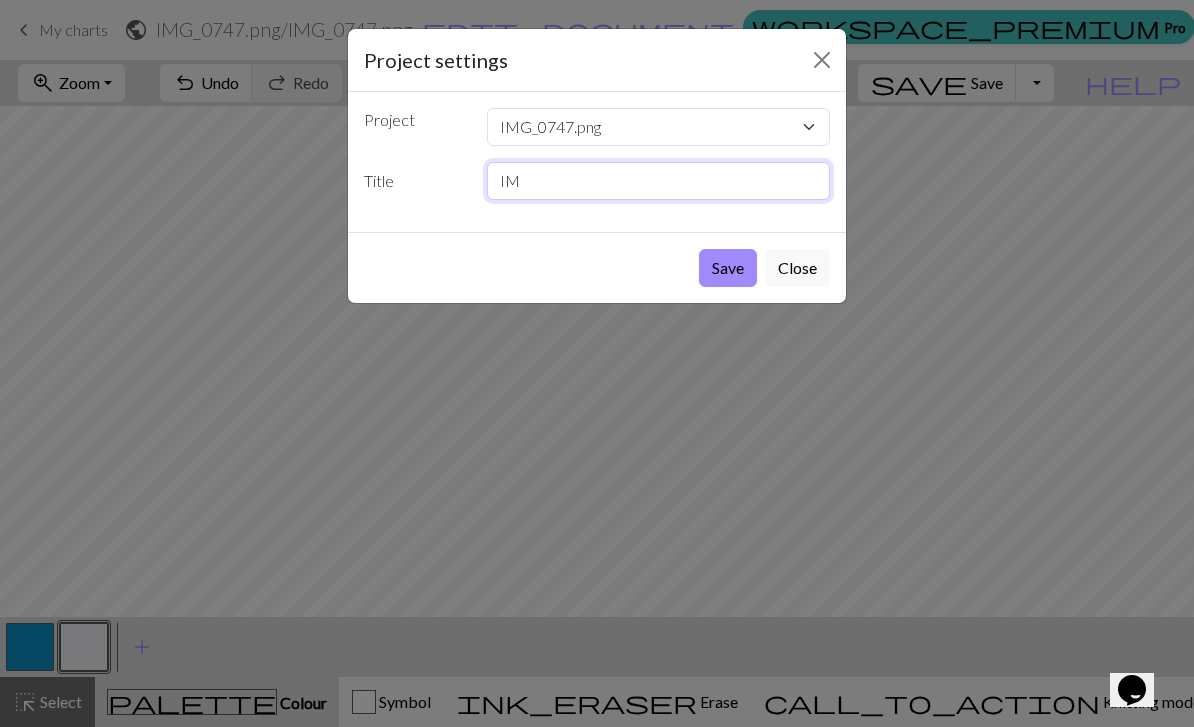 type on "I" 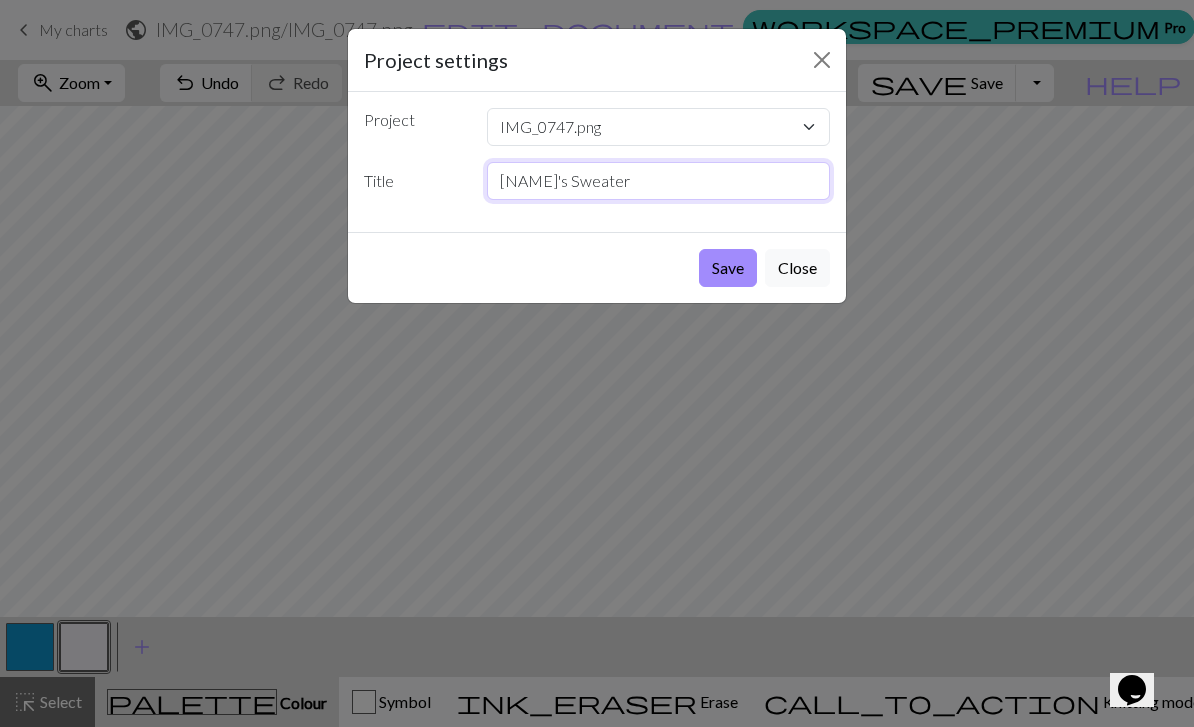 type on "[NAME]'s Sweater" 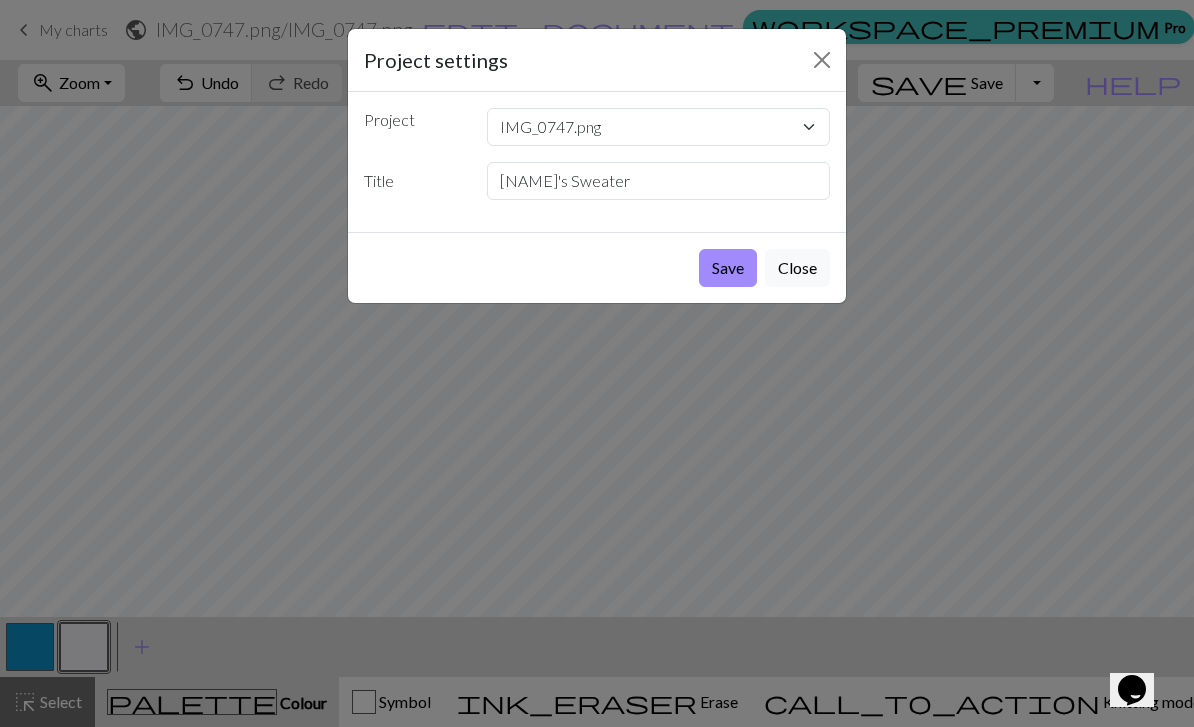 click on "Save" at bounding box center (728, 268) 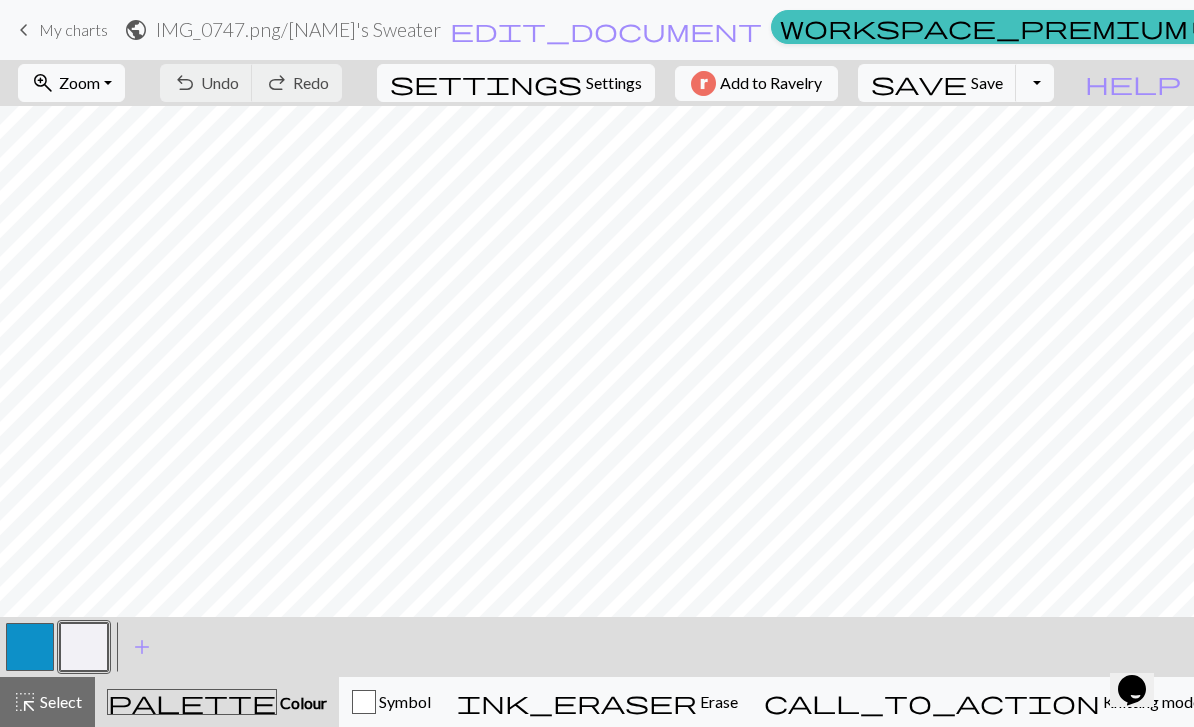 click at bounding box center [30, 647] 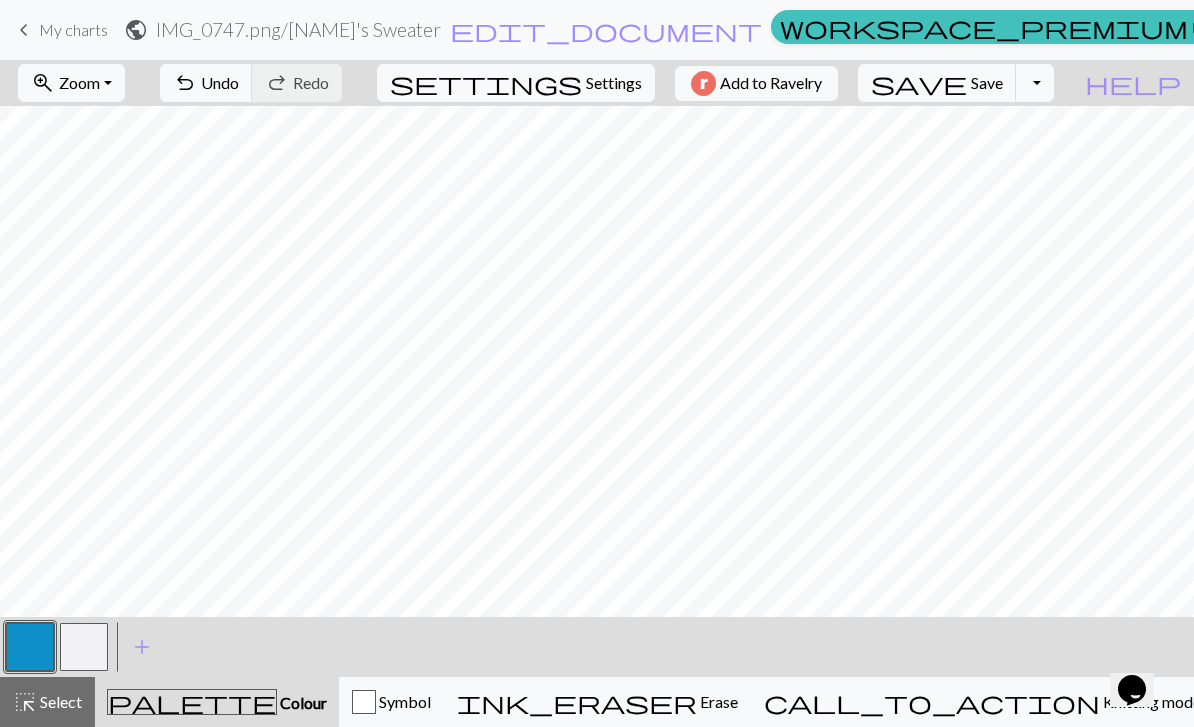 click on "palette   Colour   Colour" at bounding box center [217, 702] 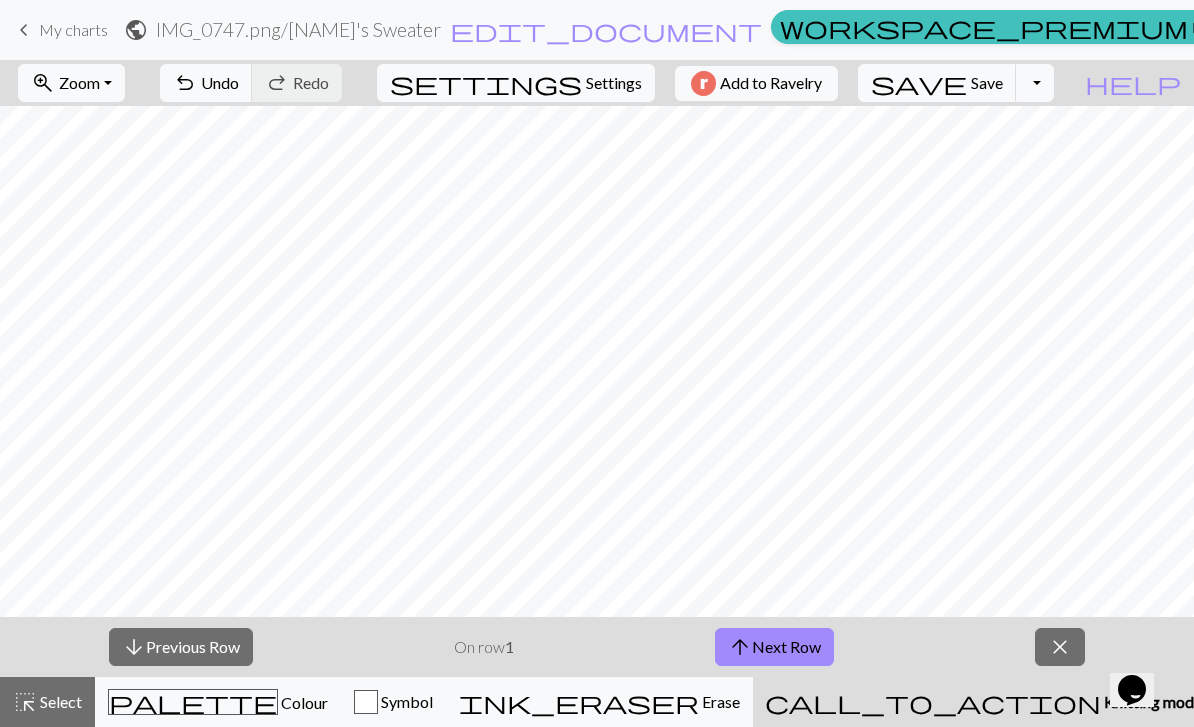 click on "arrow_upward  Next Row" at bounding box center (774, 647) 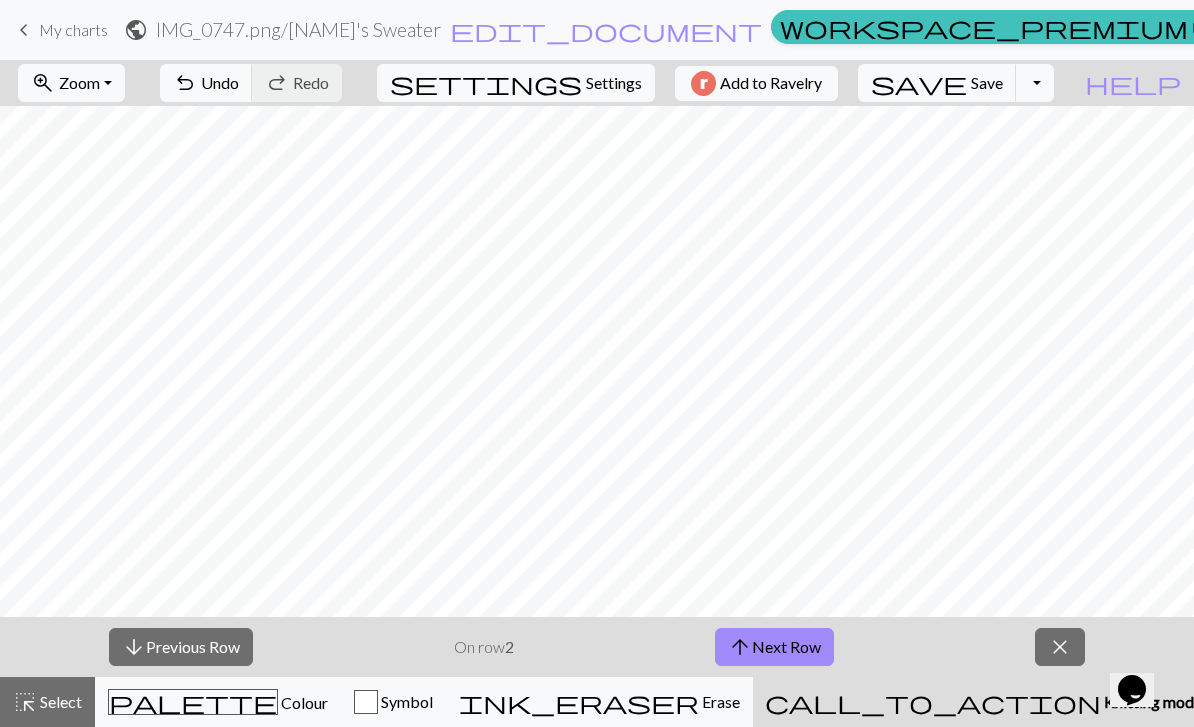 click on "arrow_upward  Next Row" at bounding box center [774, 647] 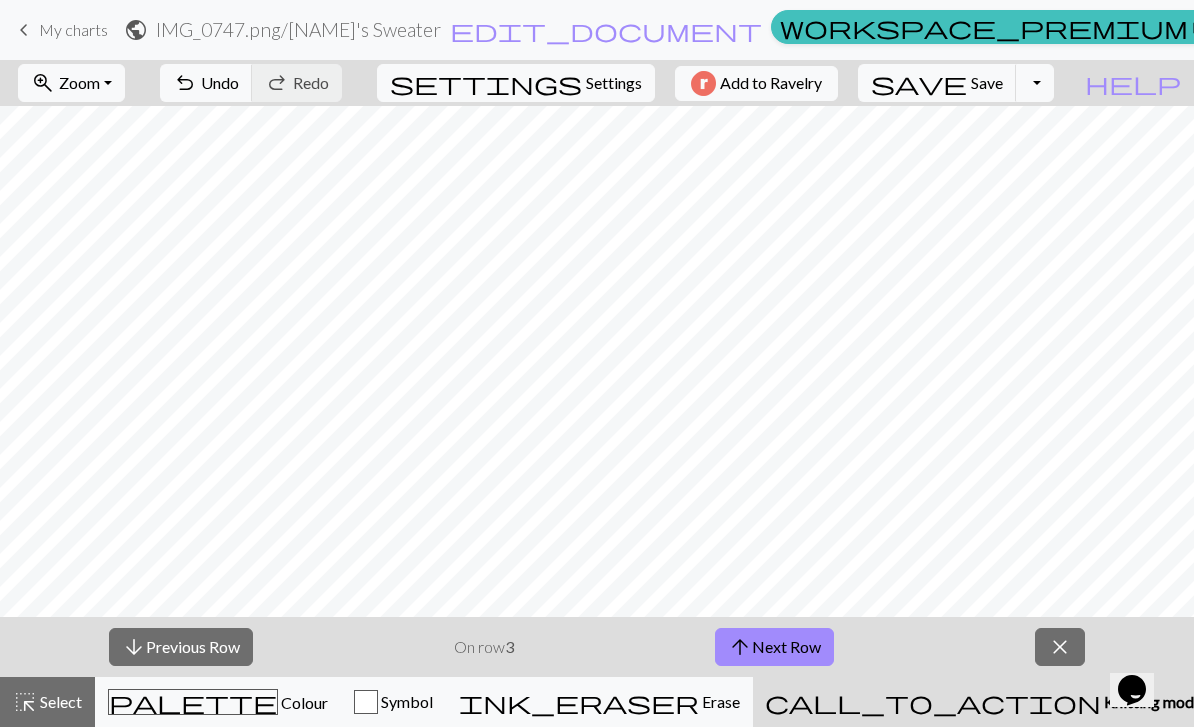 click on "arrow_upward  Next Row" at bounding box center (774, 647) 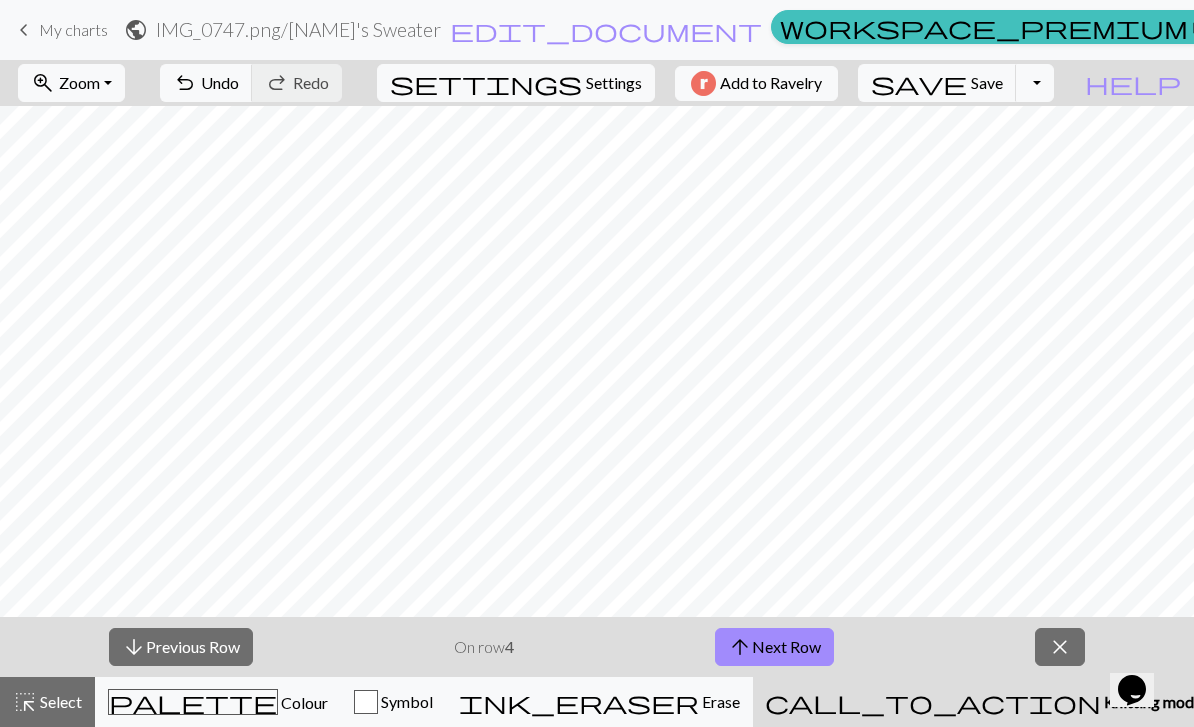click on "arrow_upward  Next Row" at bounding box center (774, 647) 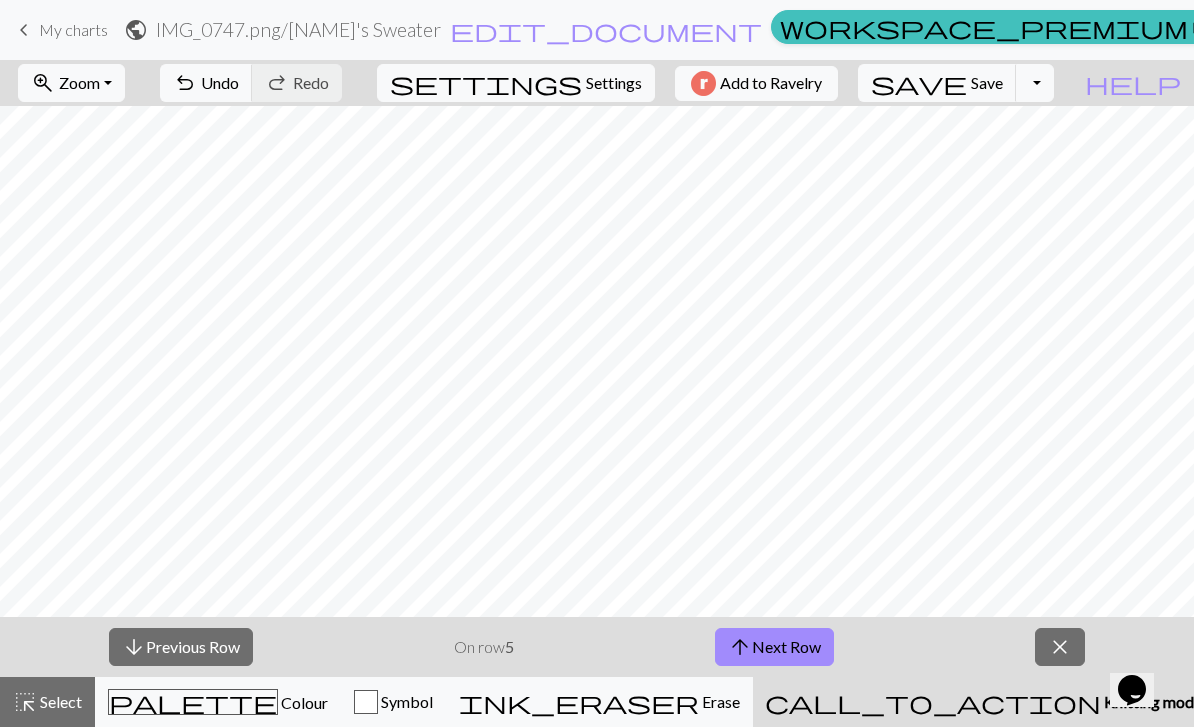 click on "arrow_upward  Next Row" at bounding box center [774, 647] 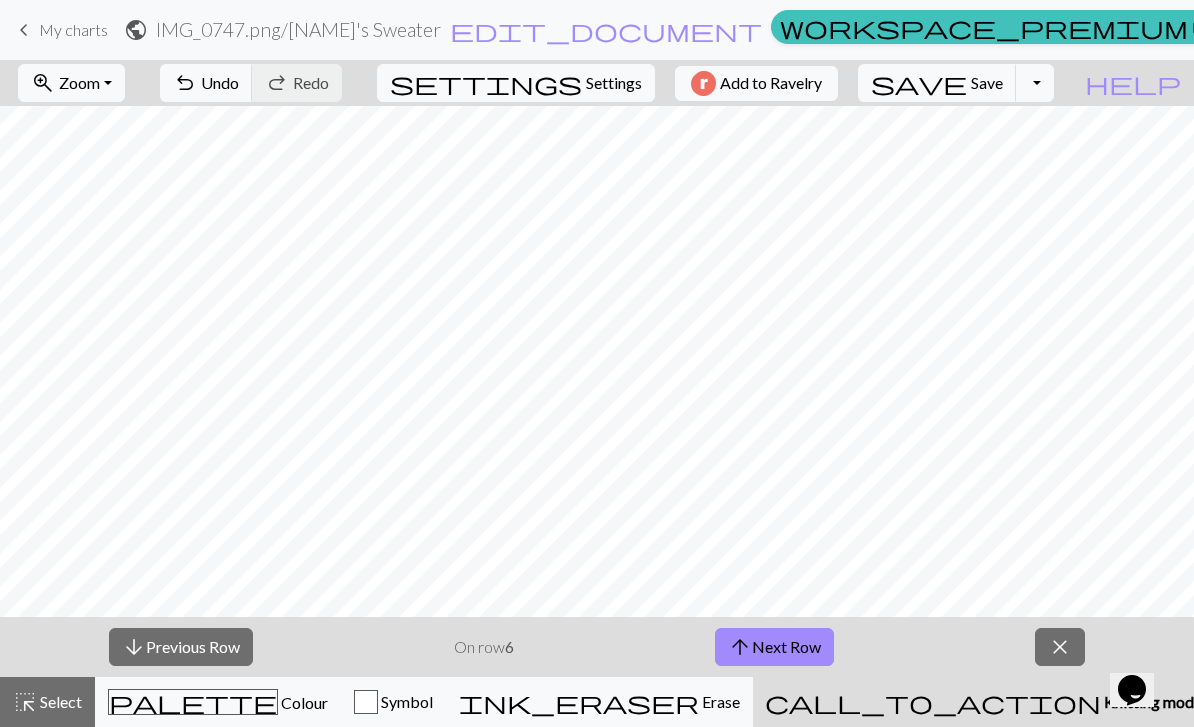 click on "arrow_upward  Next Row" at bounding box center (774, 647) 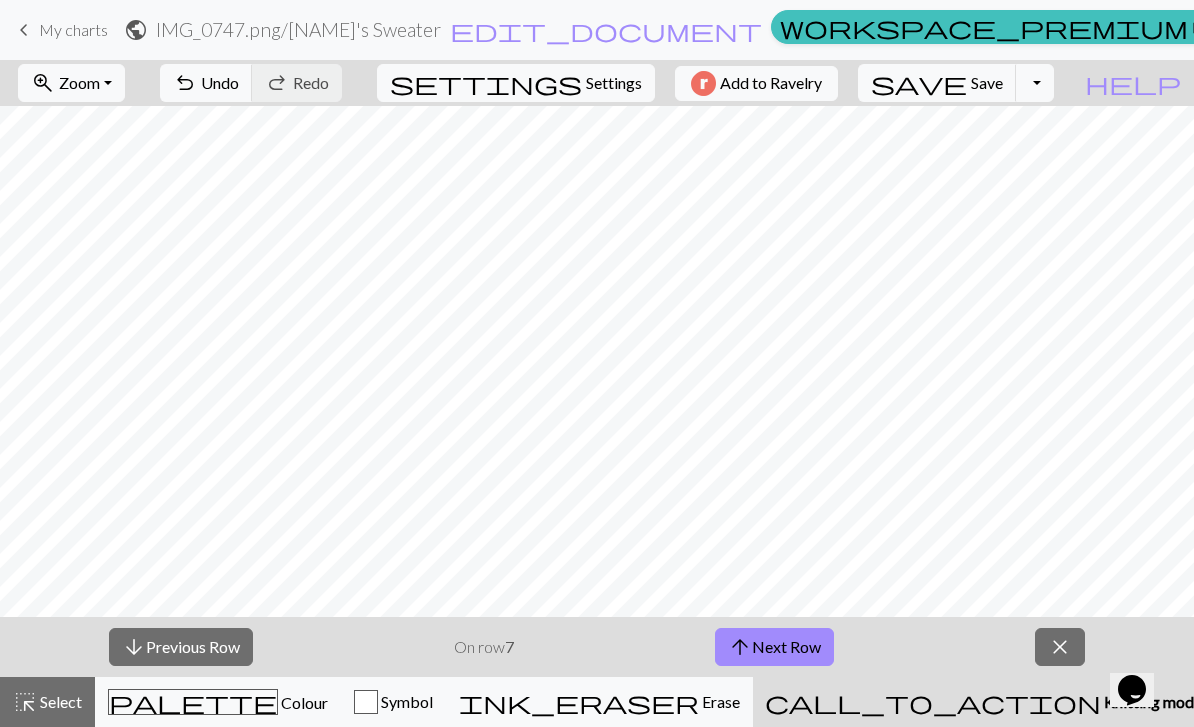 click on "arrow_upward  Next Row" at bounding box center (774, 647) 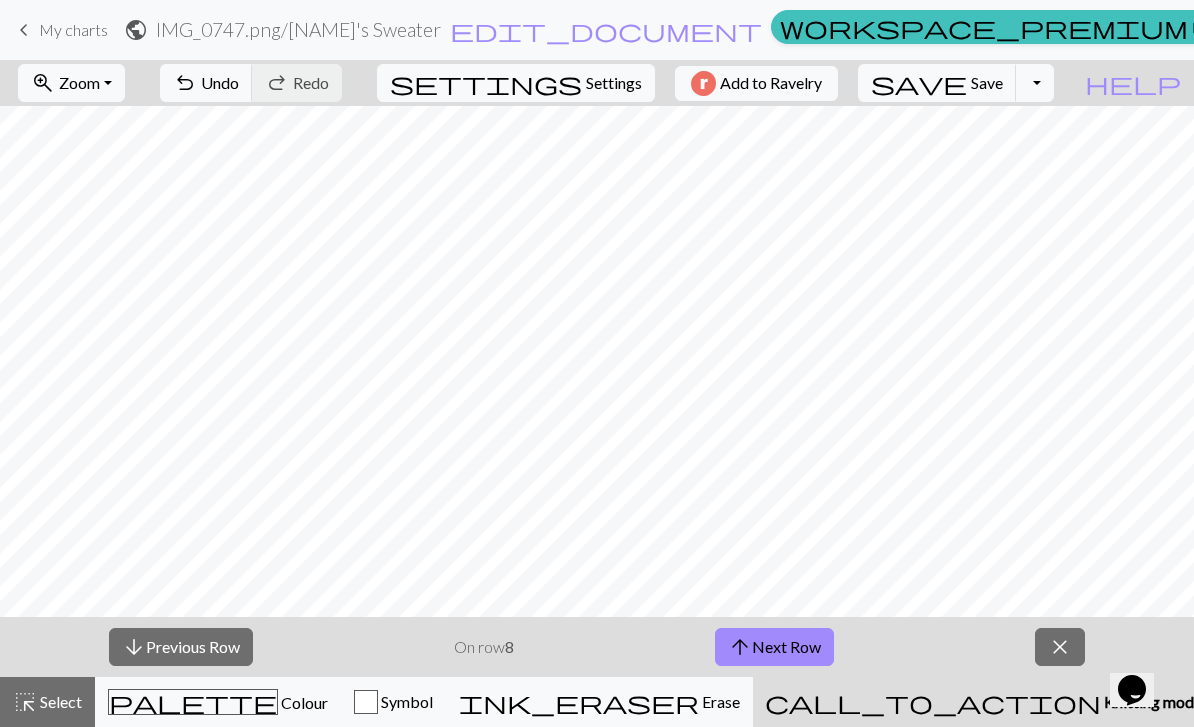 click on "arrow_upward  Next Row" at bounding box center (774, 647) 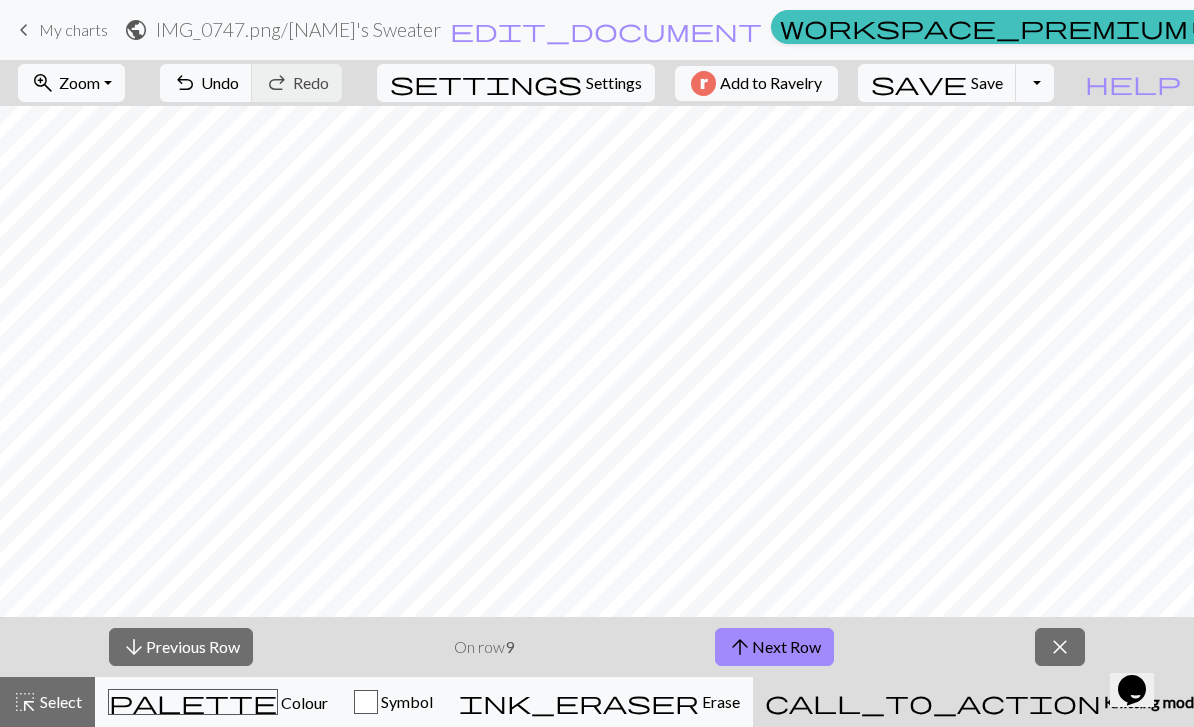 click on "arrow_upward  Next Row" at bounding box center [774, 647] 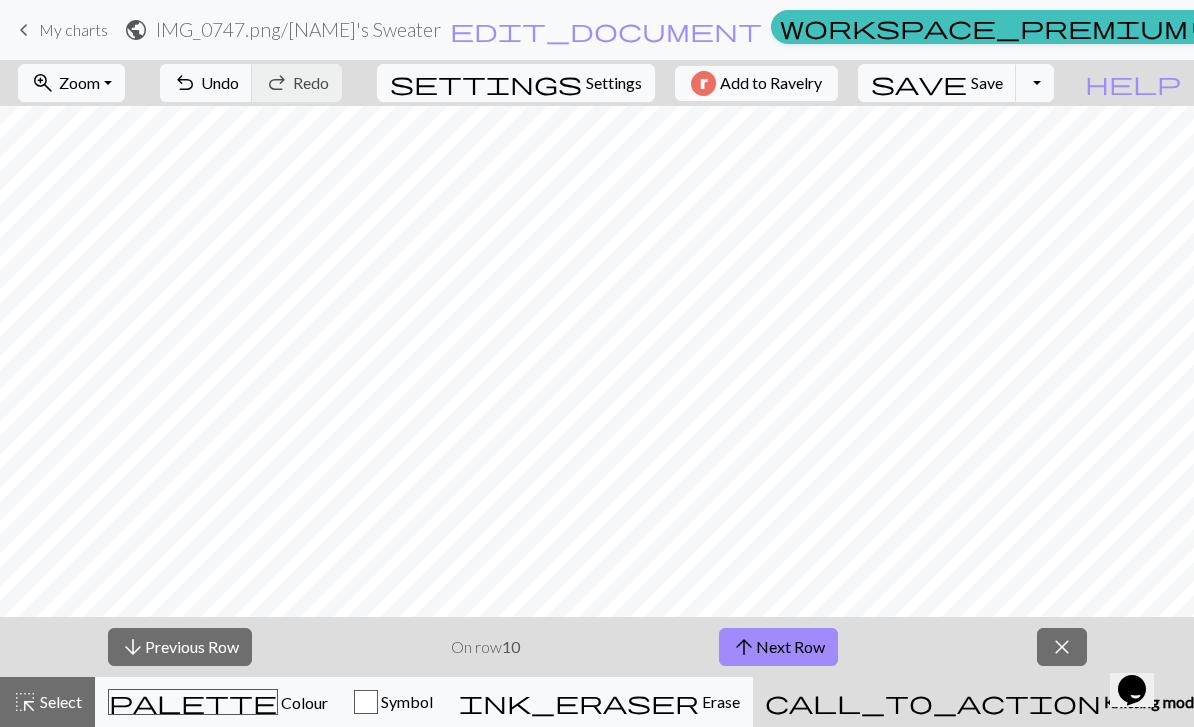 click on "arrow_upward  Next Row" at bounding box center (778, 647) 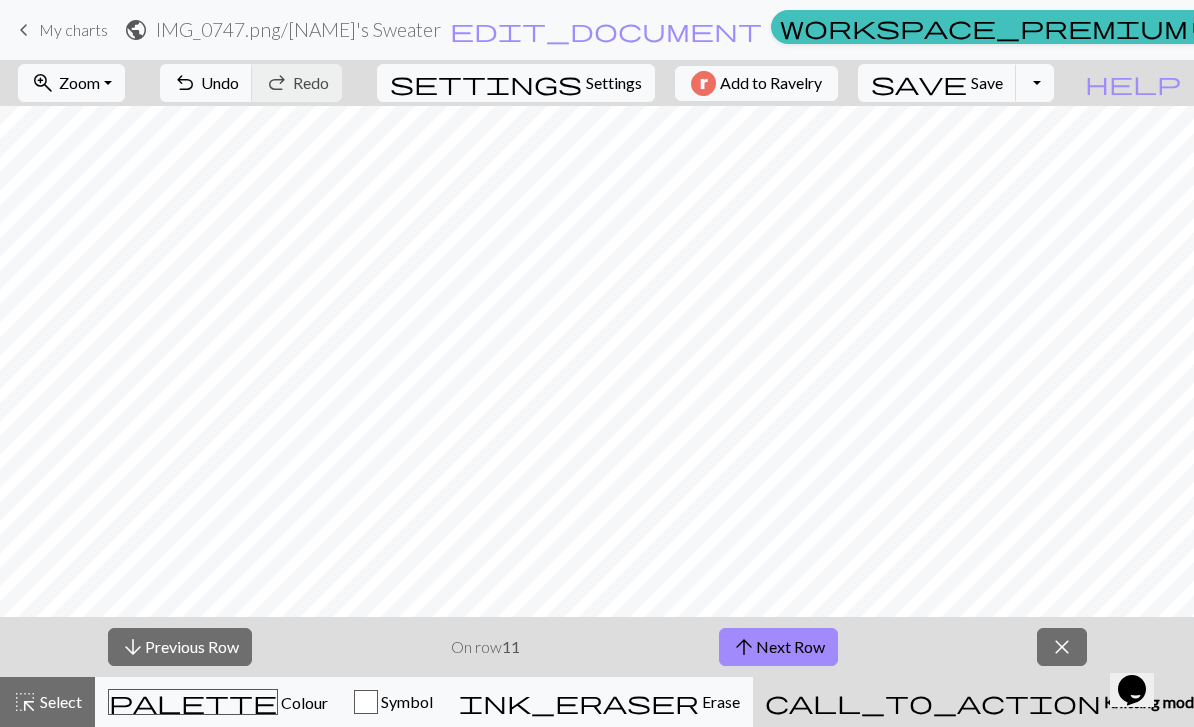 click on "arrow_upward  Next Row" at bounding box center (778, 647) 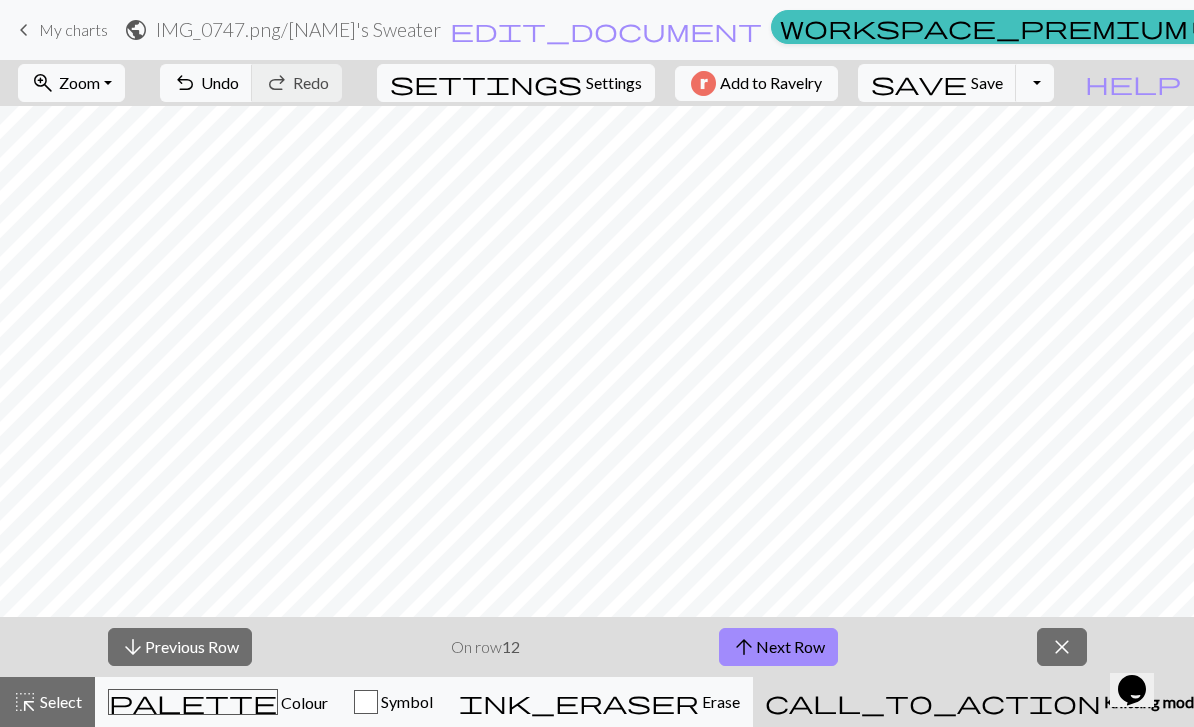 click on "arrow_upward  Next Row" at bounding box center [778, 647] 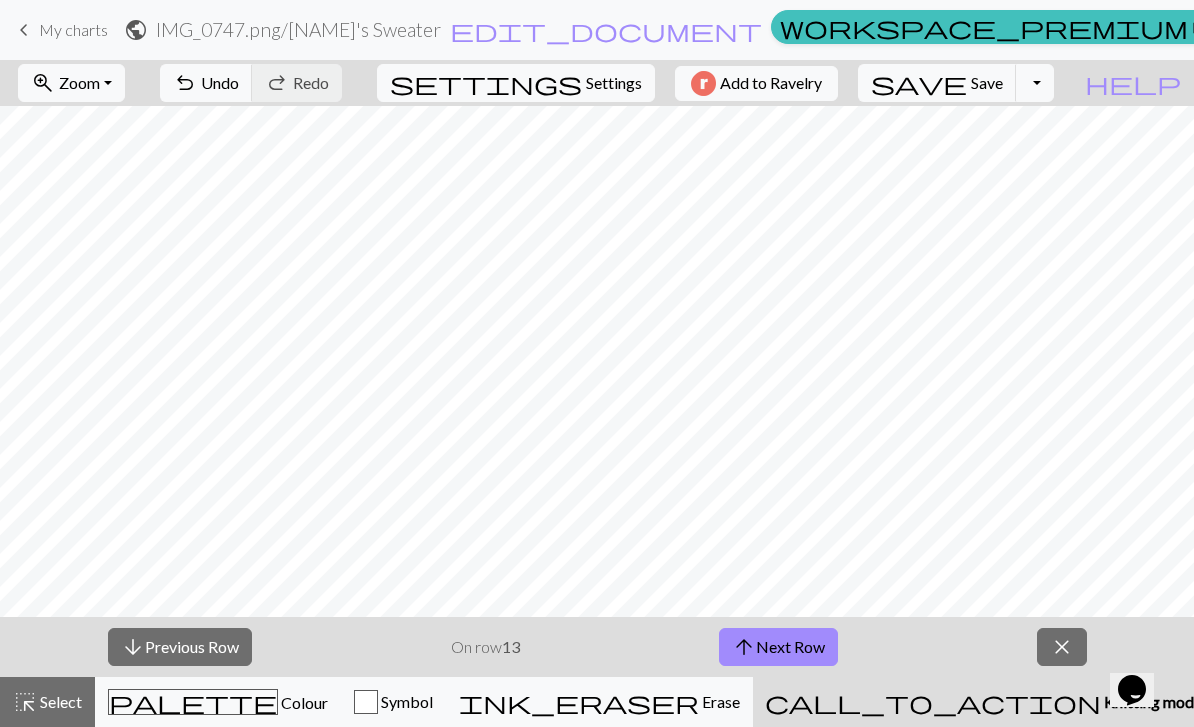 click on "highlight_alt" at bounding box center [25, 702] 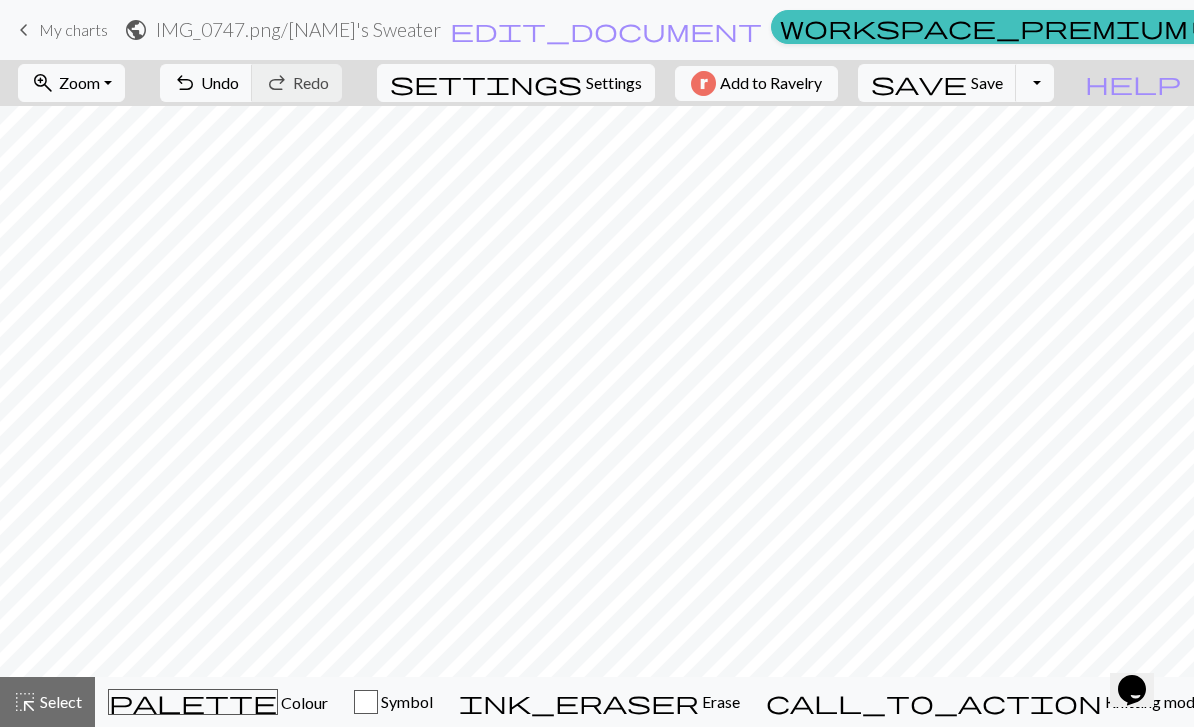click on "highlight_alt   Select   Select" at bounding box center (47, 702) 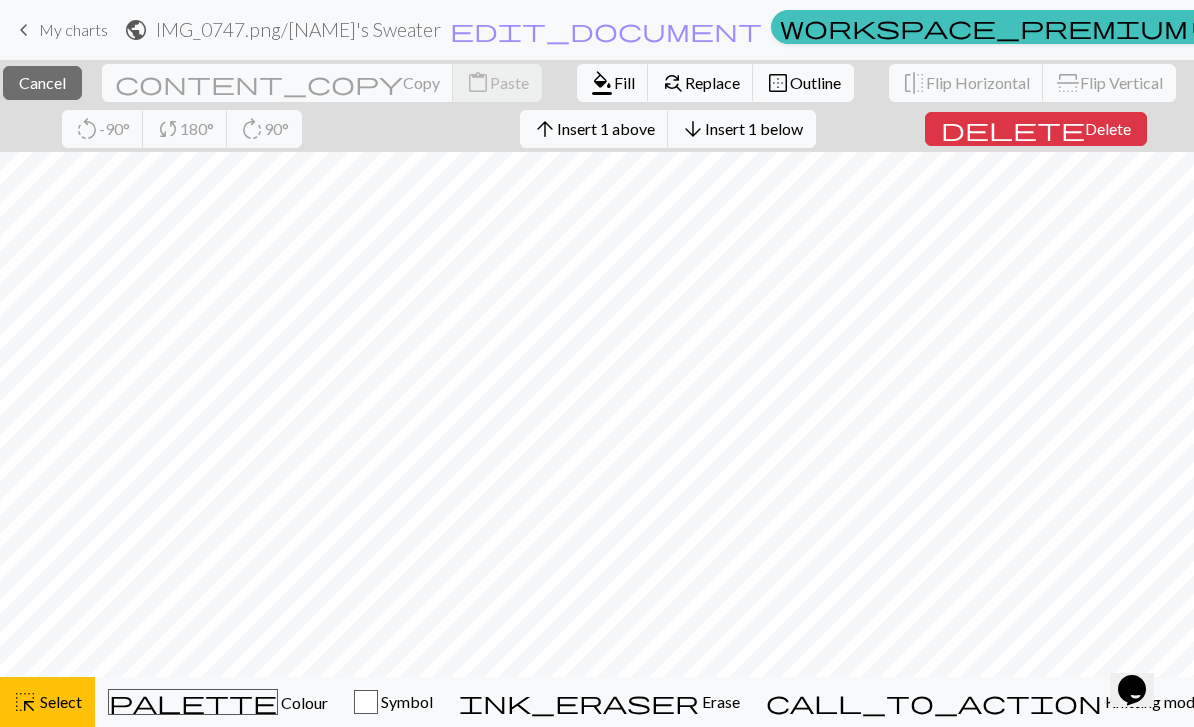 click on "arrow_downward Insert 1 below" at bounding box center (742, 129) 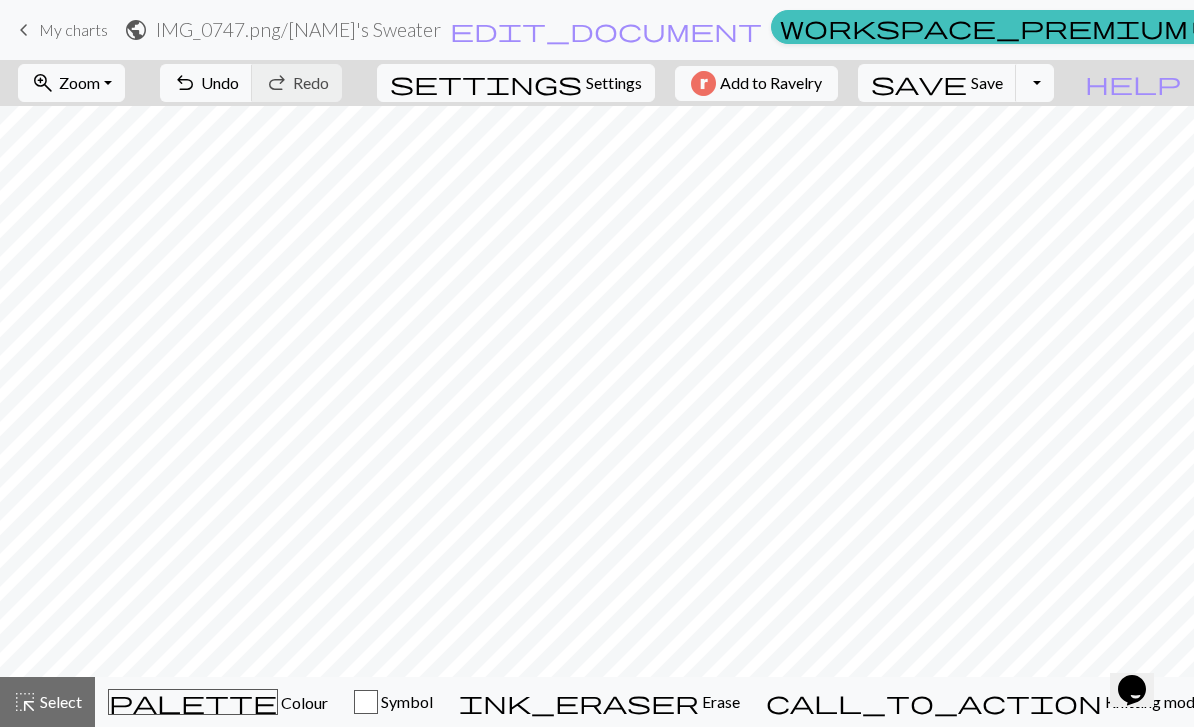 click on "Symbol" at bounding box center [405, 701] 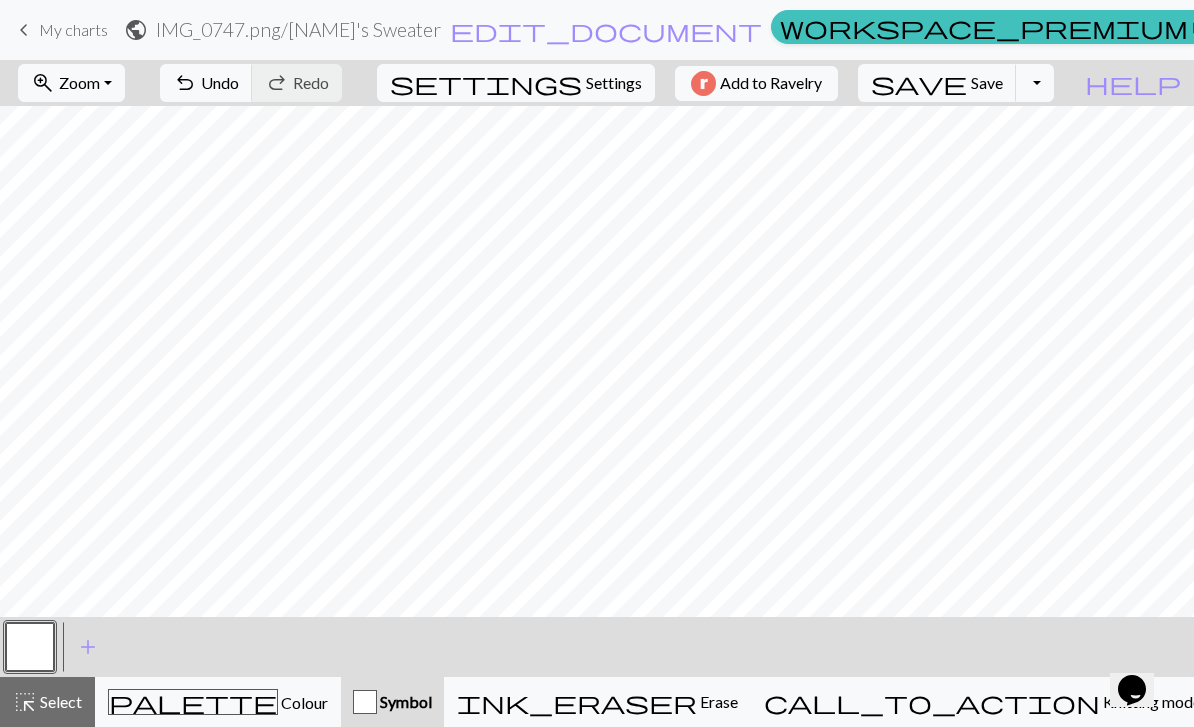 click at bounding box center [30, 647] 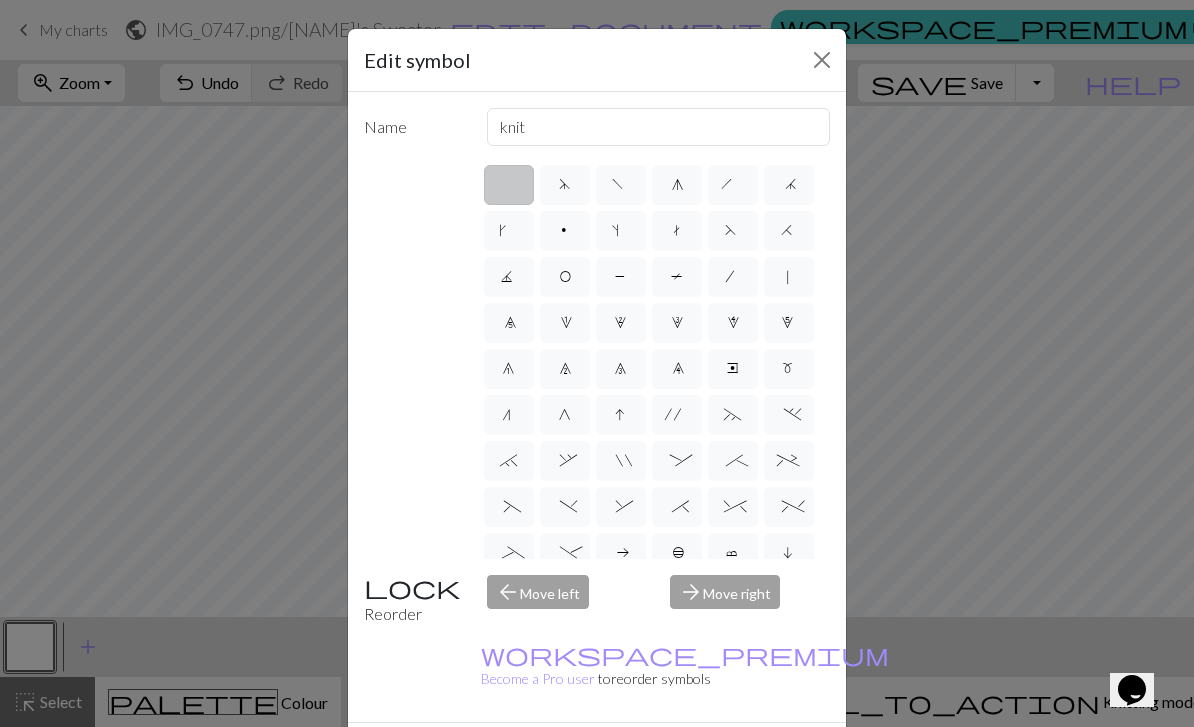 click on "Edit symbol" at bounding box center [597, 60] 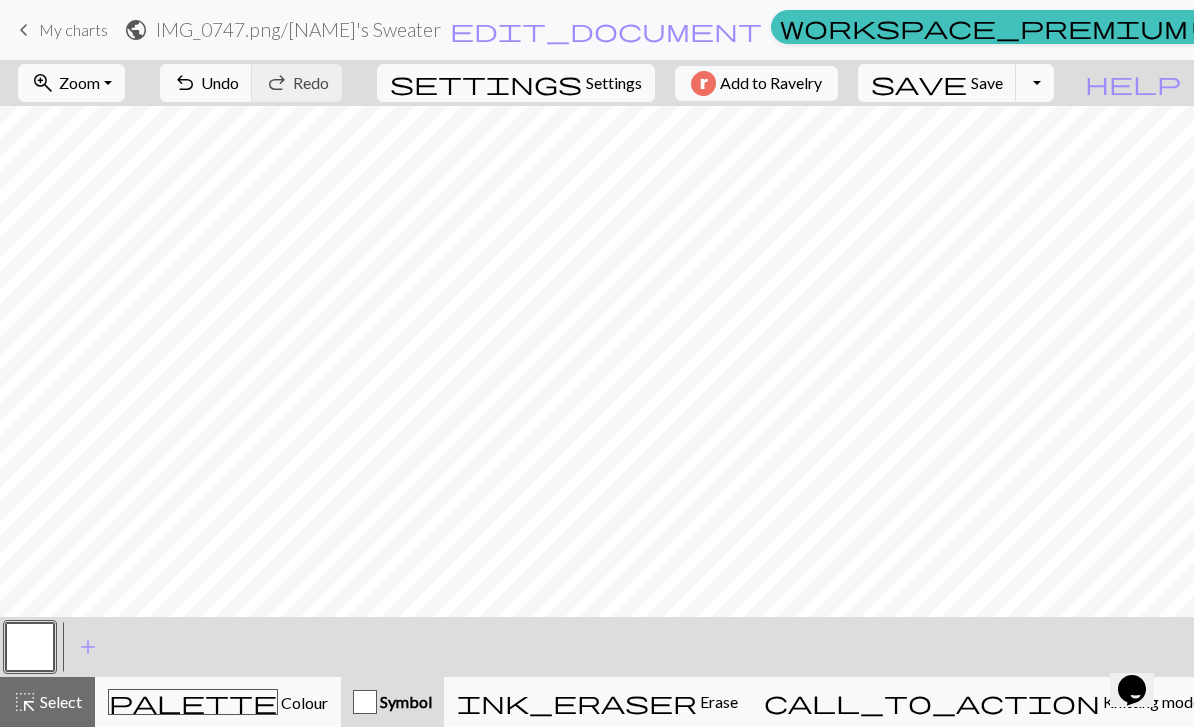 click on "palette" at bounding box center [193, 702] 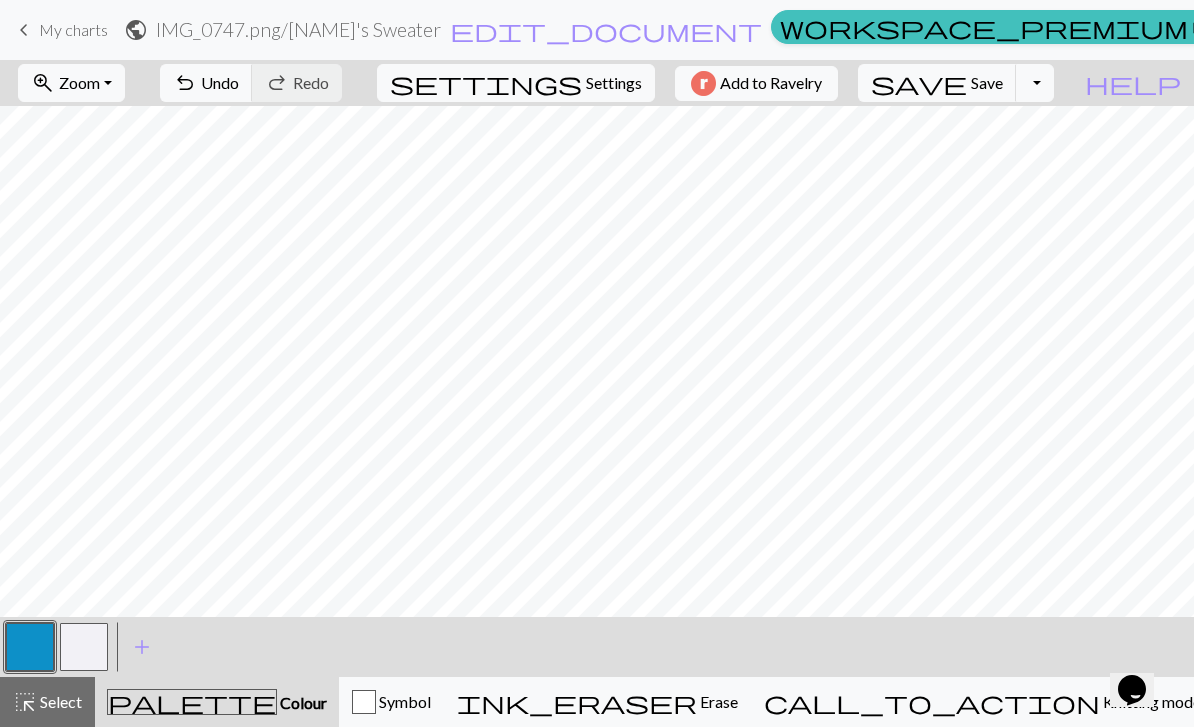 click at bounding box center (84, 647) 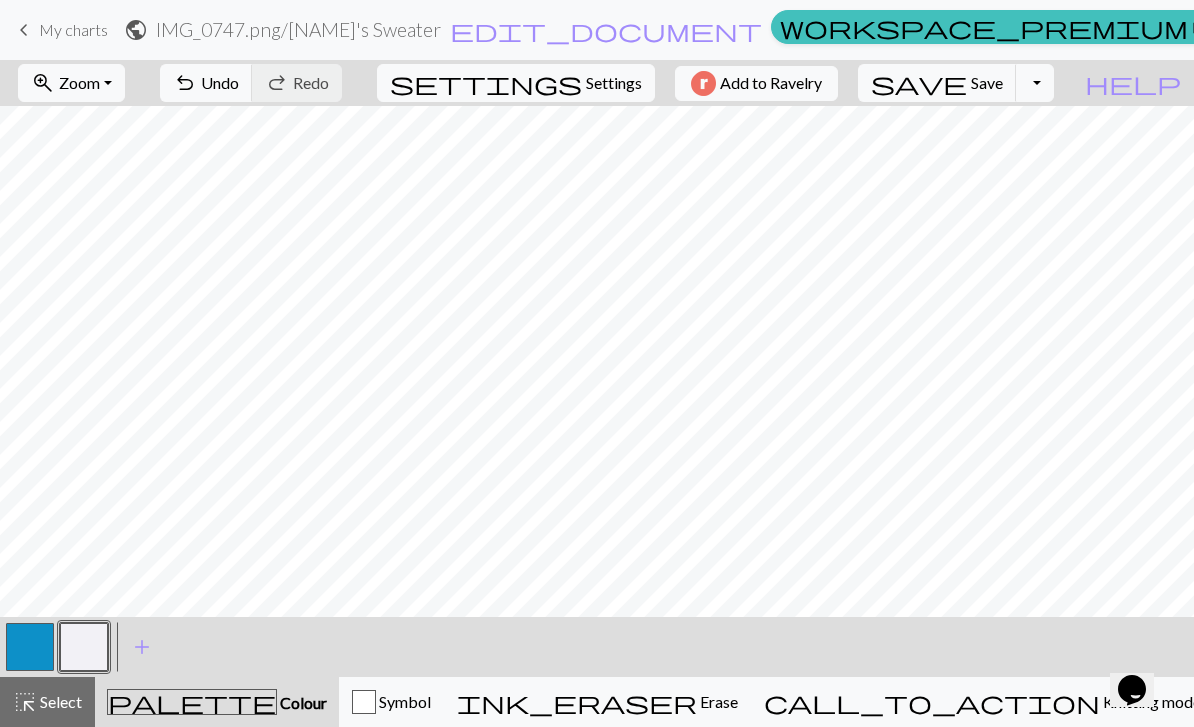 click at bounding box center [30, 647] 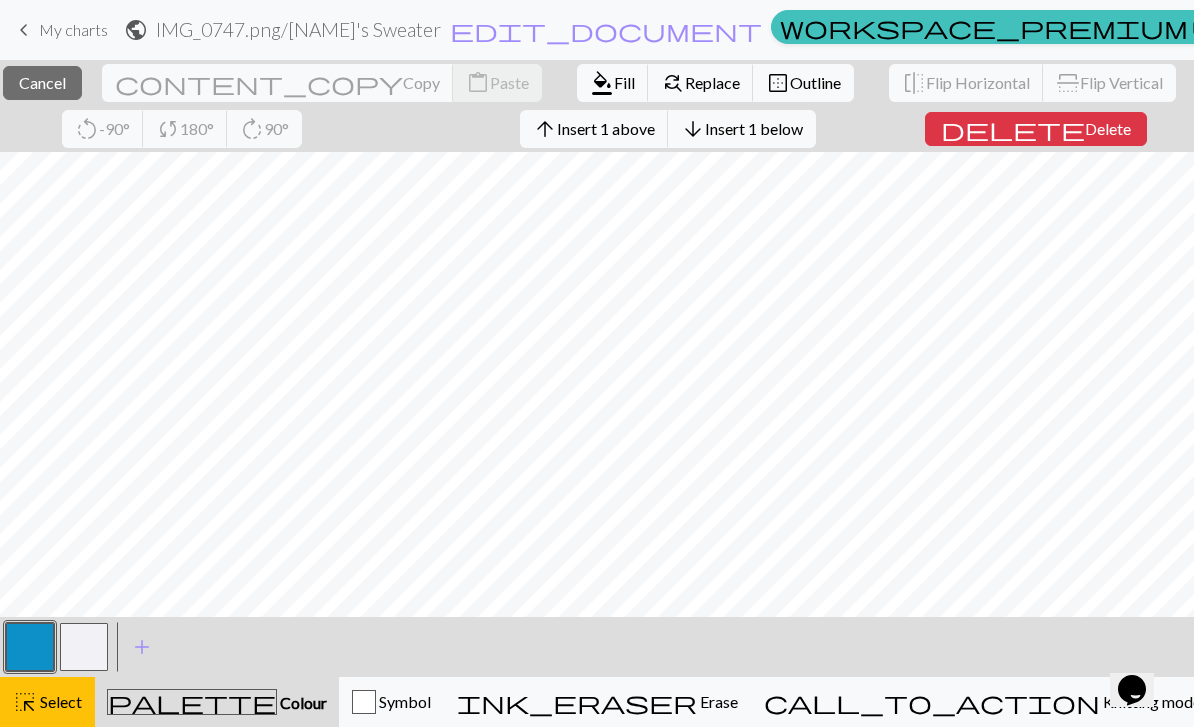 click on "arrow_downward" at bounding box center (693, 129) 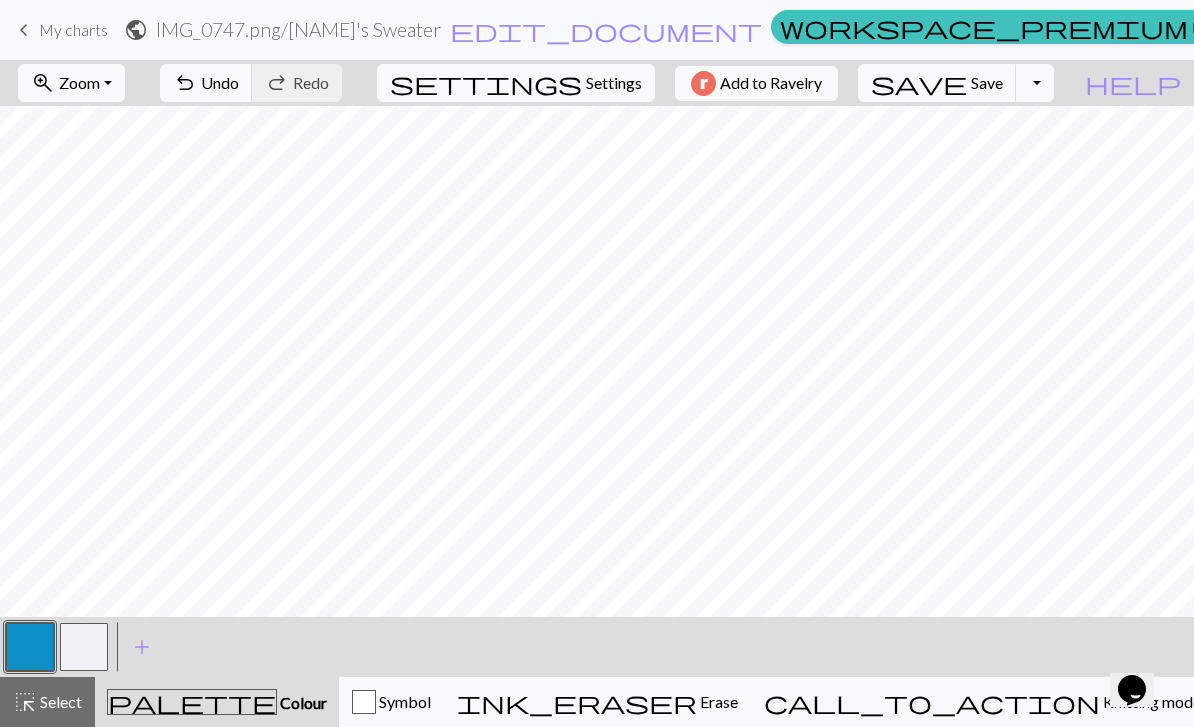 click on "Knitting mode" at bounding box center [1150, 701] 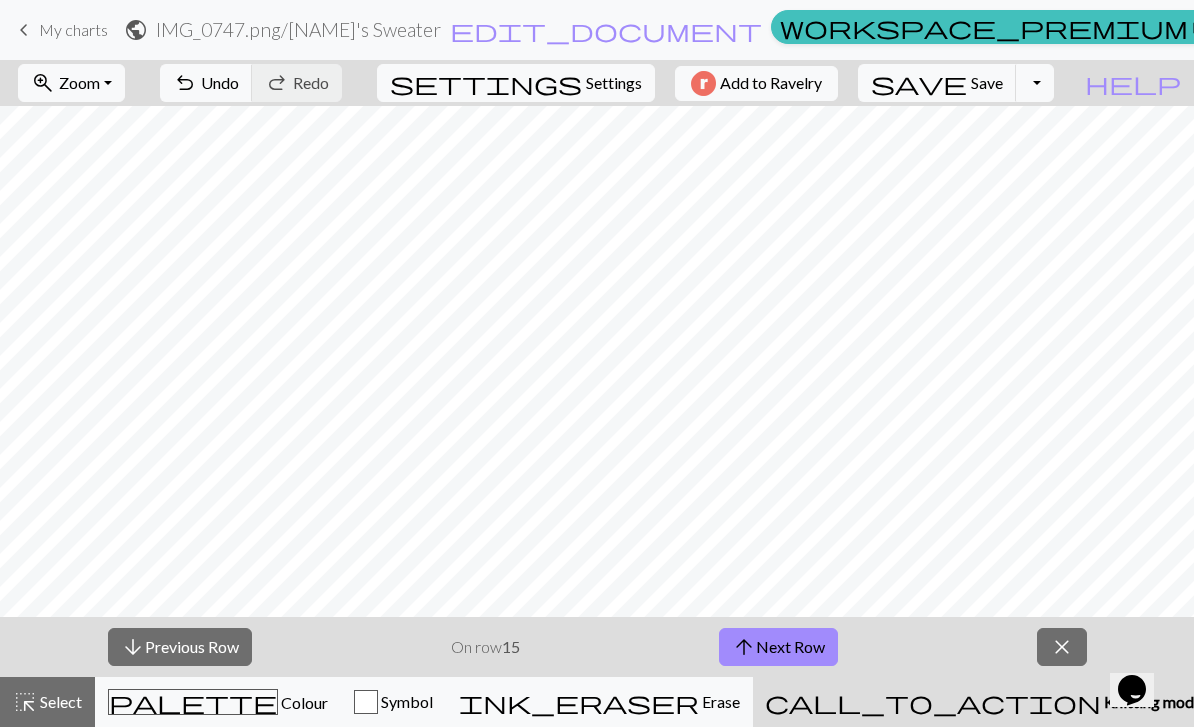 click on "arrow_downward Previous Row" at bounding box center (180, 647) 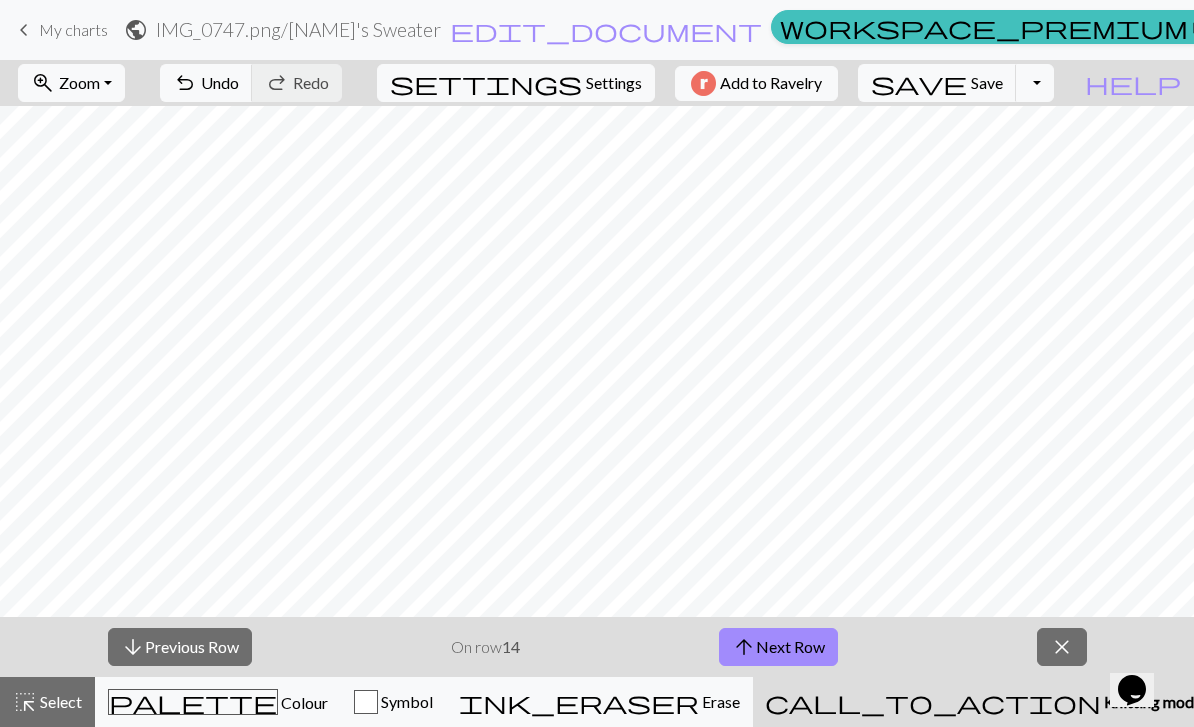 click on "arrow_upward  Next Row" at bounding box center [778, 647] 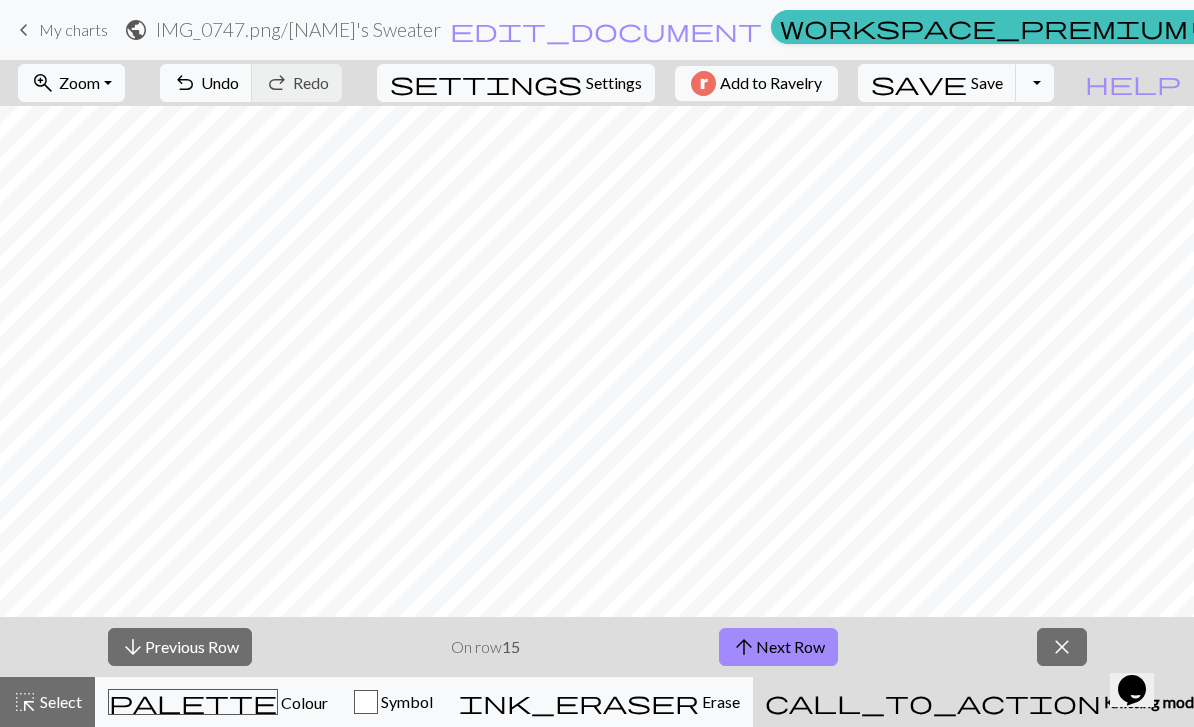 click on "Symbol" at bounding box center [393, 702] 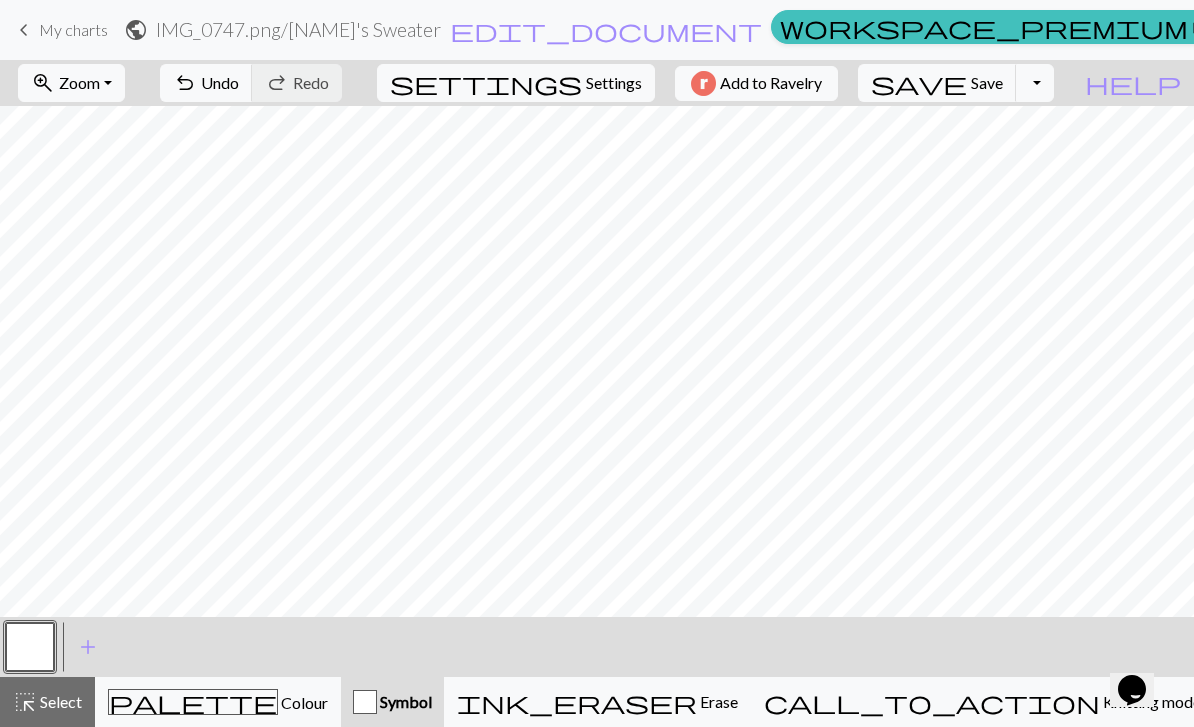 click on "call_to_action   Knitting mode   Knitting mode" at bounding box center (982, 702) 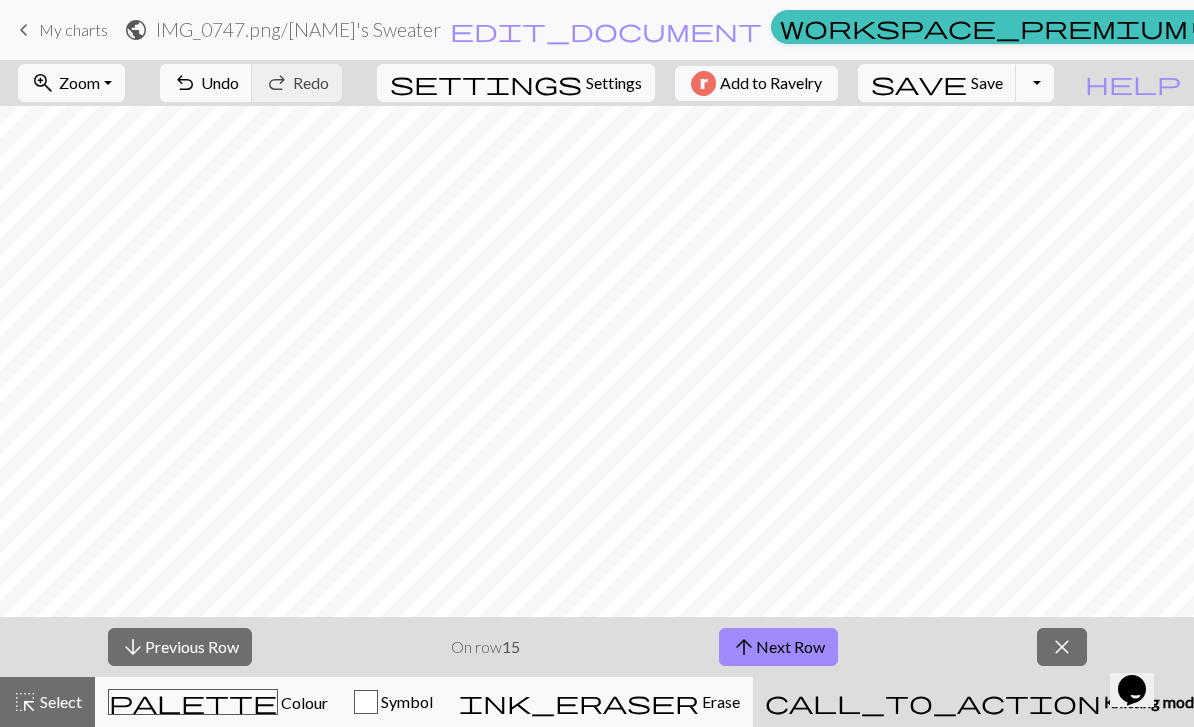 click on "arrow_upward  Next Row" at bounding box center (778, 647) 